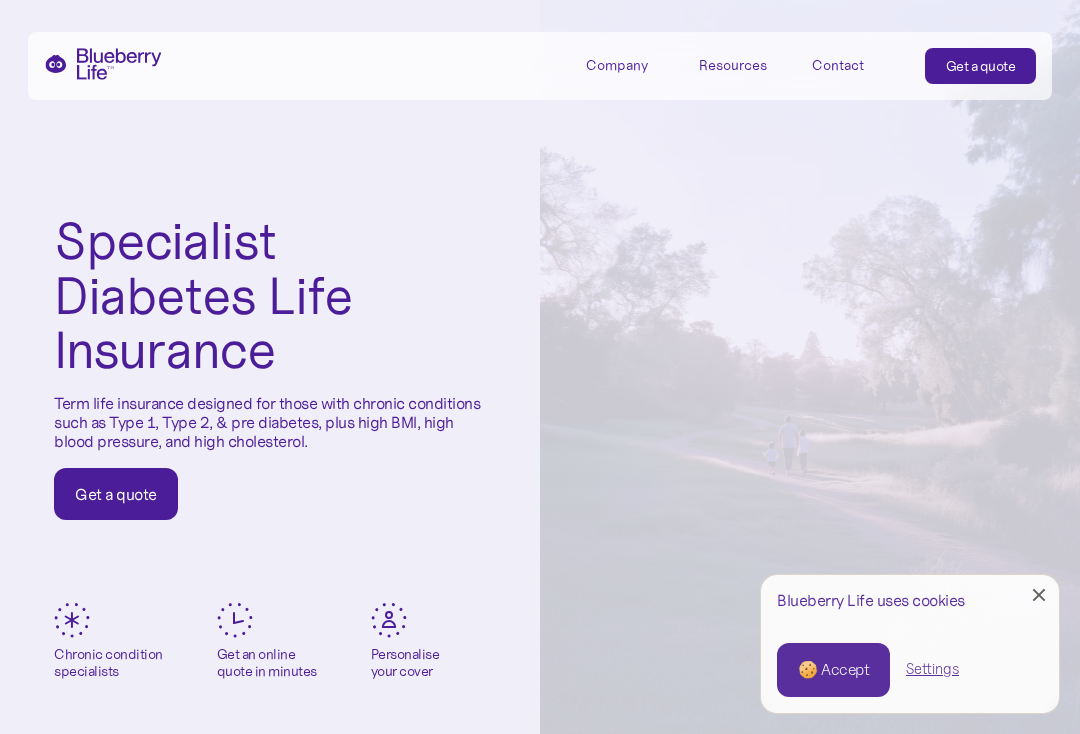 scroll, scrollTop: 0, scrollLeft: 0, axis: both 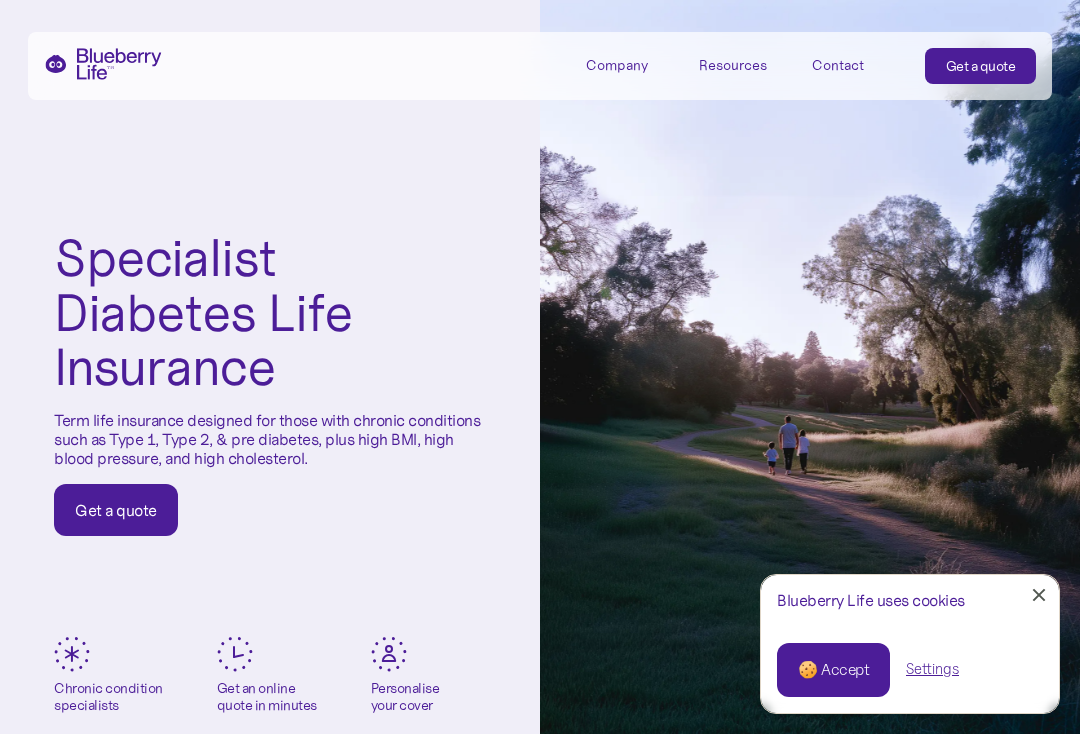 click on "🍪 Accept" at bounding box center (833, 670) 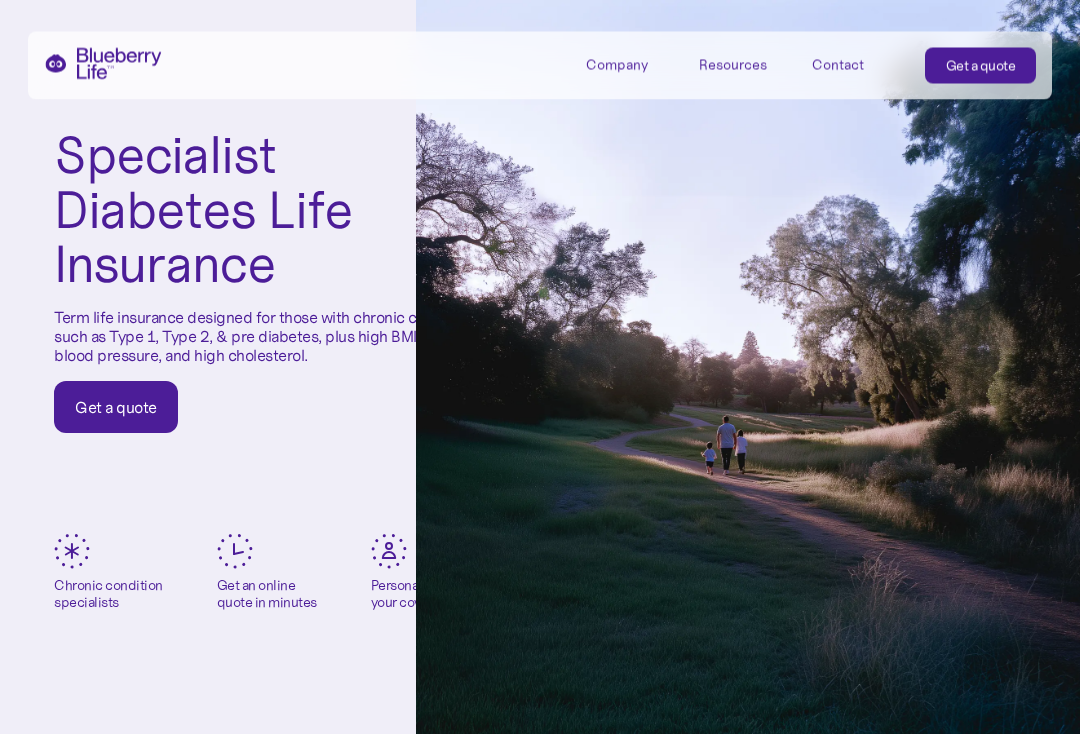scroll, scrollTop: 74, scrollLeft: 0, axis: vertical 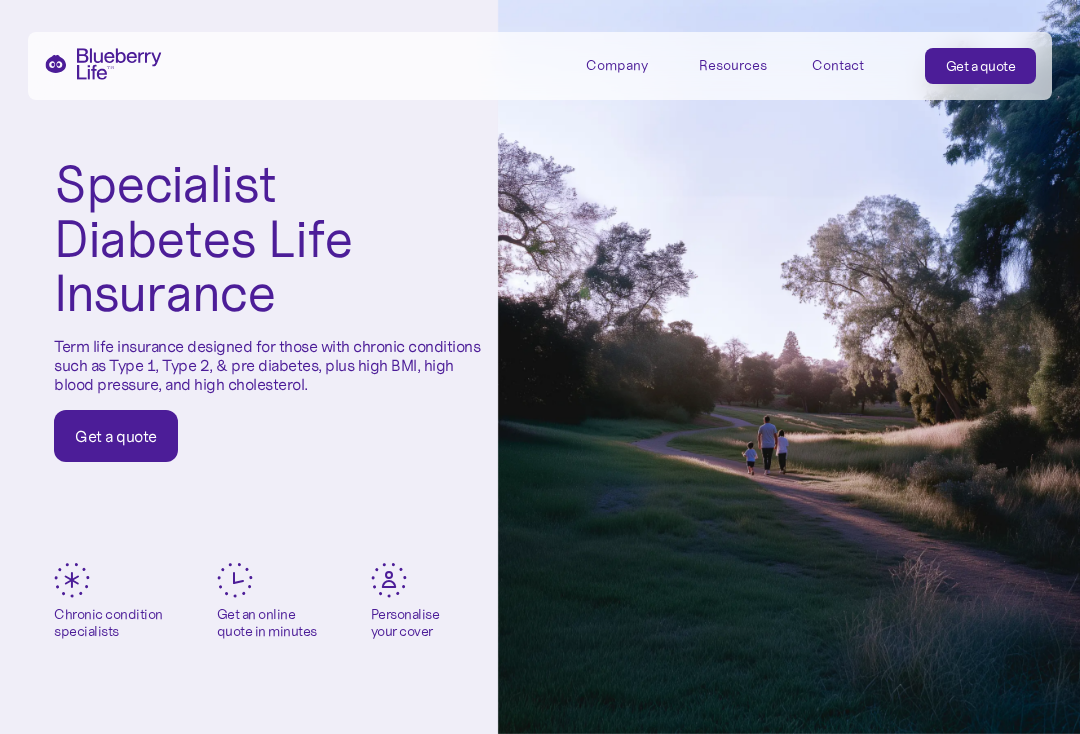 click on "Get a quote" at bounding box center (116, 436) 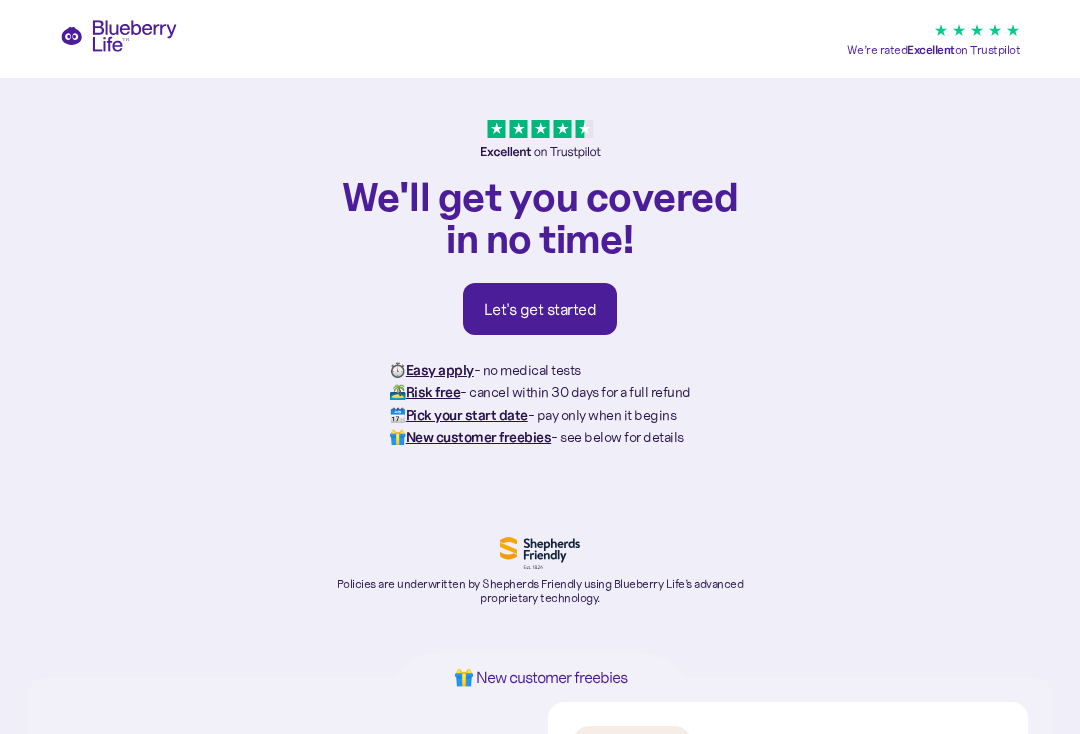 scroll, scrollTop: 0, scrollLeft: 0, axis: both 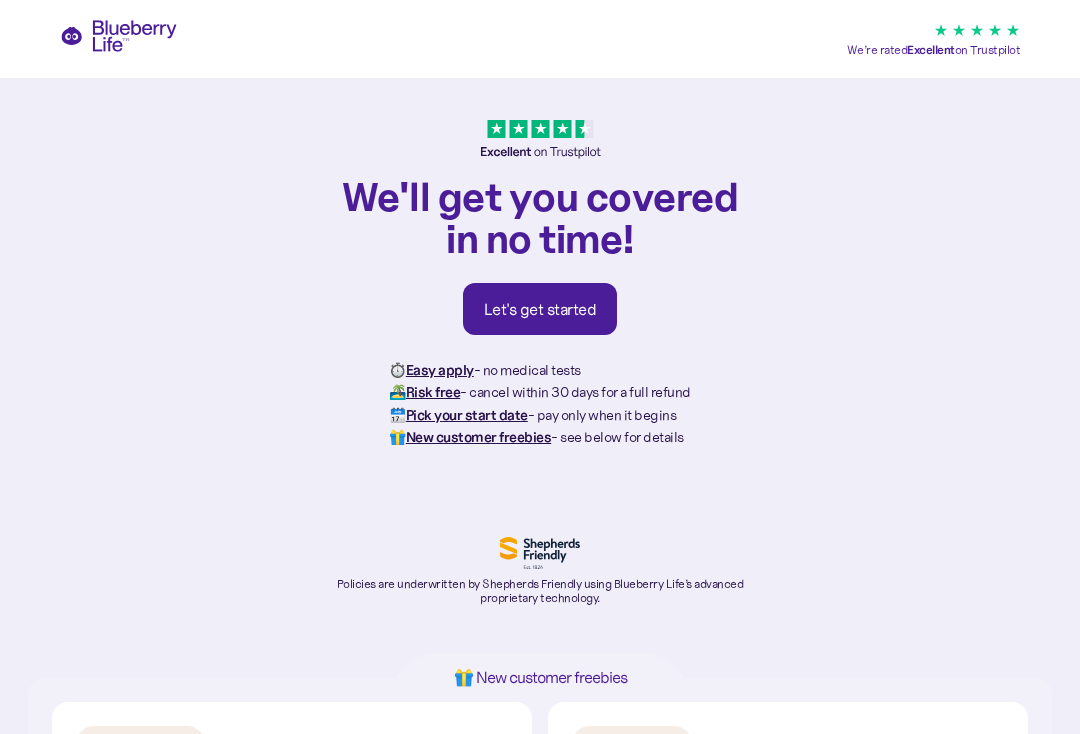 click on "Let's get started" at bounding box center (540, 309) 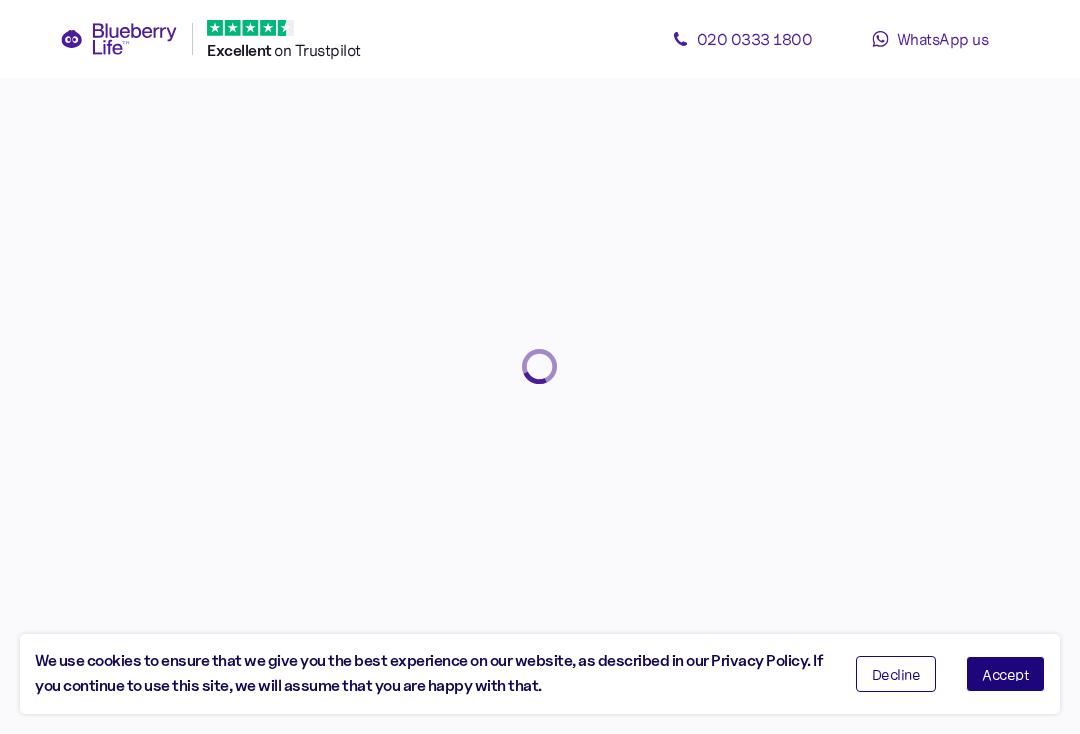 scroll, scrollTop: 0, scrollLeft: 0, axis: both 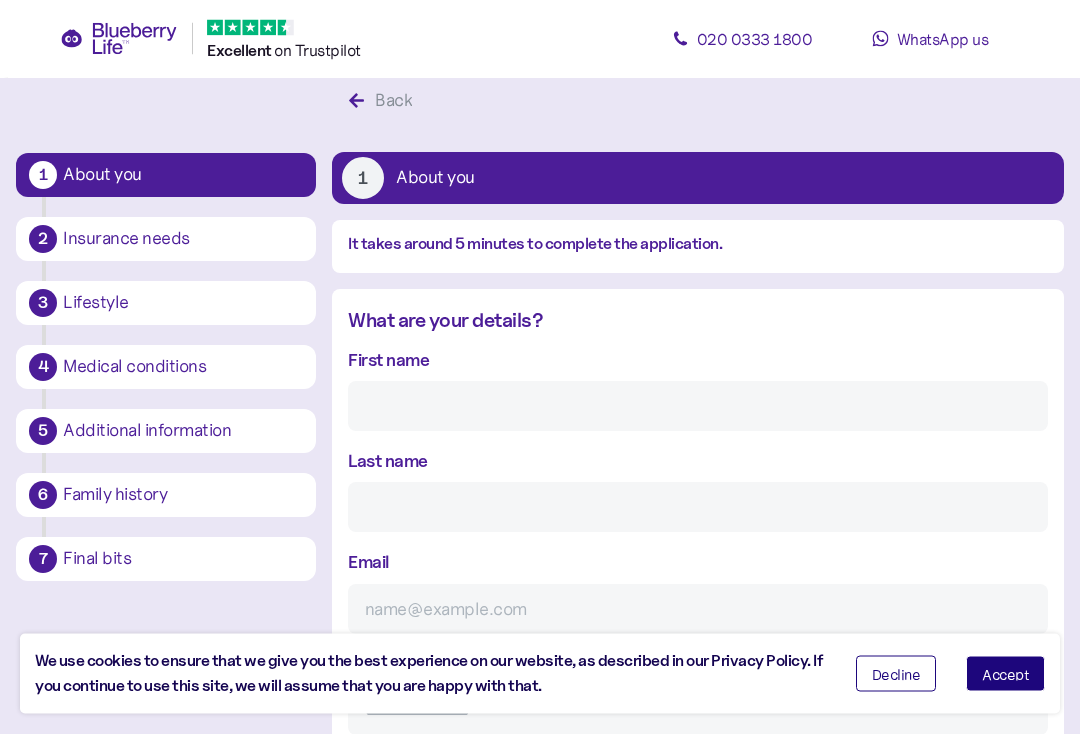 click on "First name" at bounding box center (698, 389) 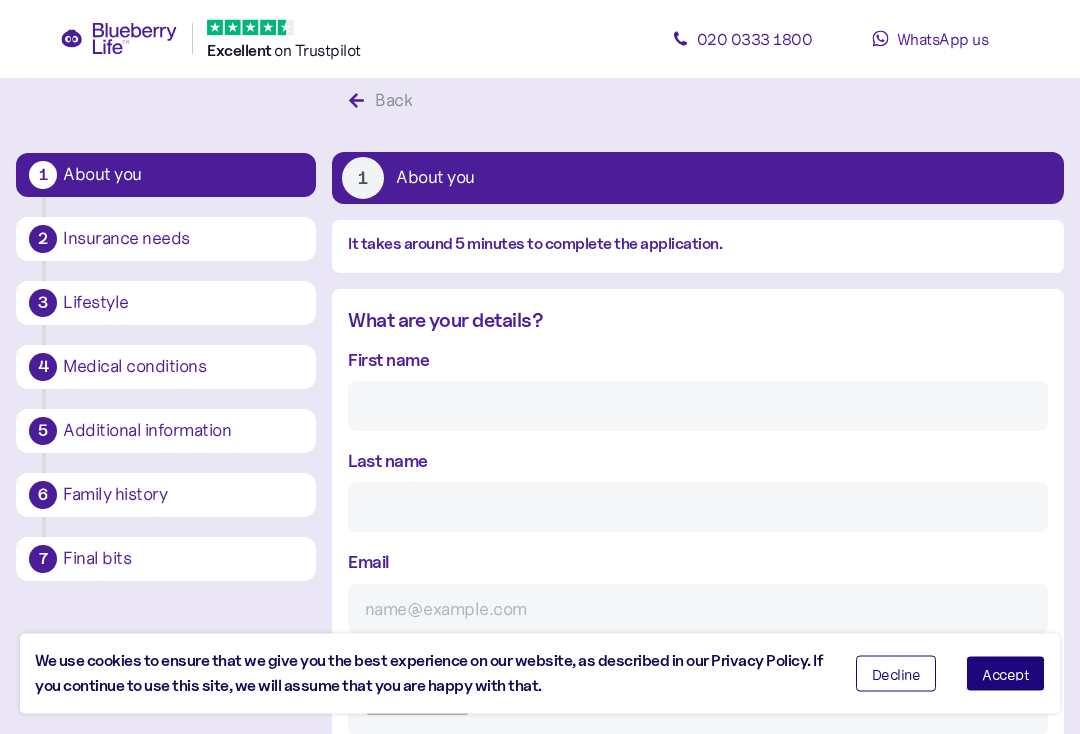 click on "First name" at bounding box center [698, 389] 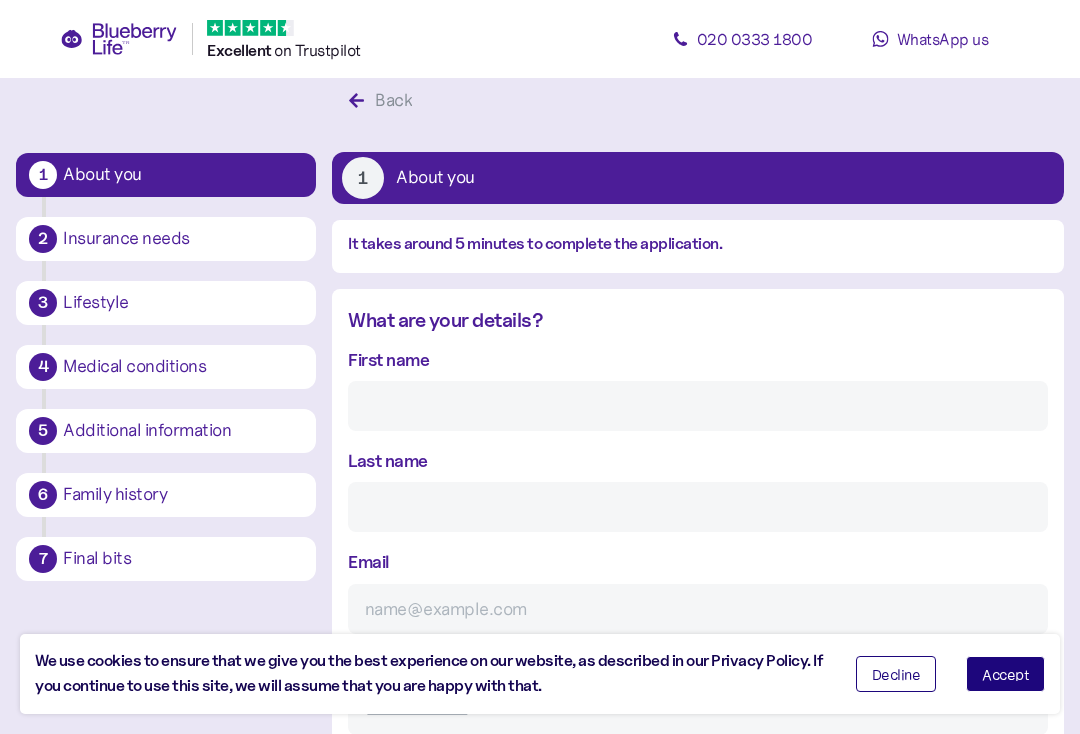 click on "Accept" at bounding box center [1005, 674] 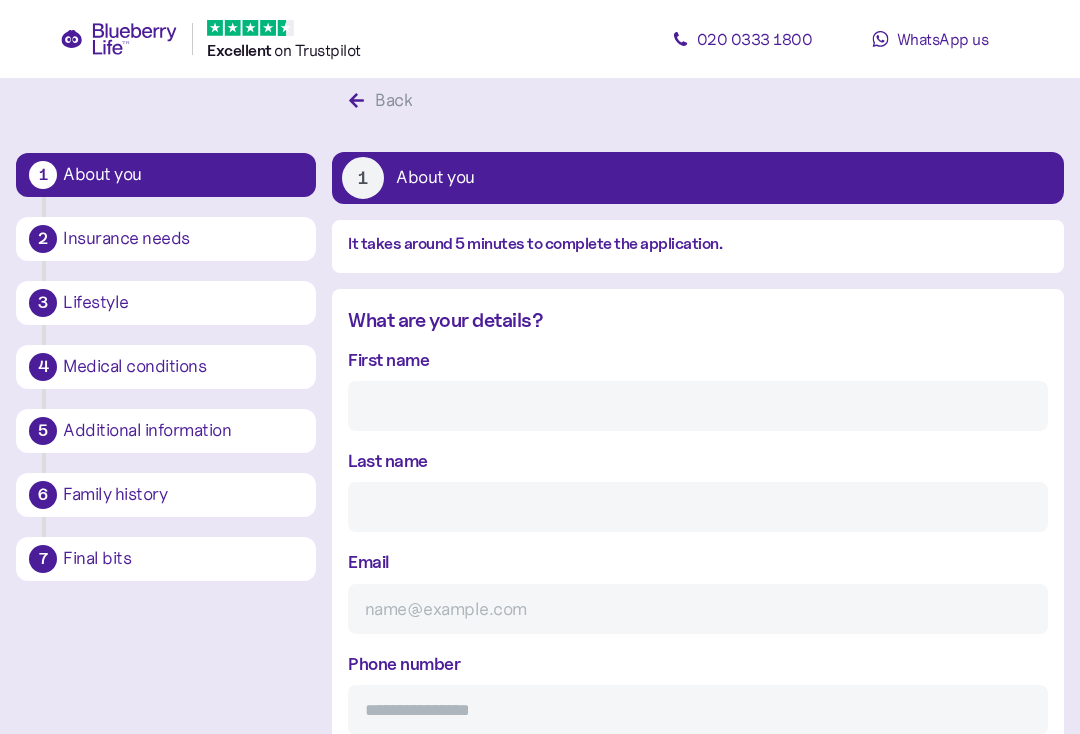 click on "First name" at bounding box center (698, 388) 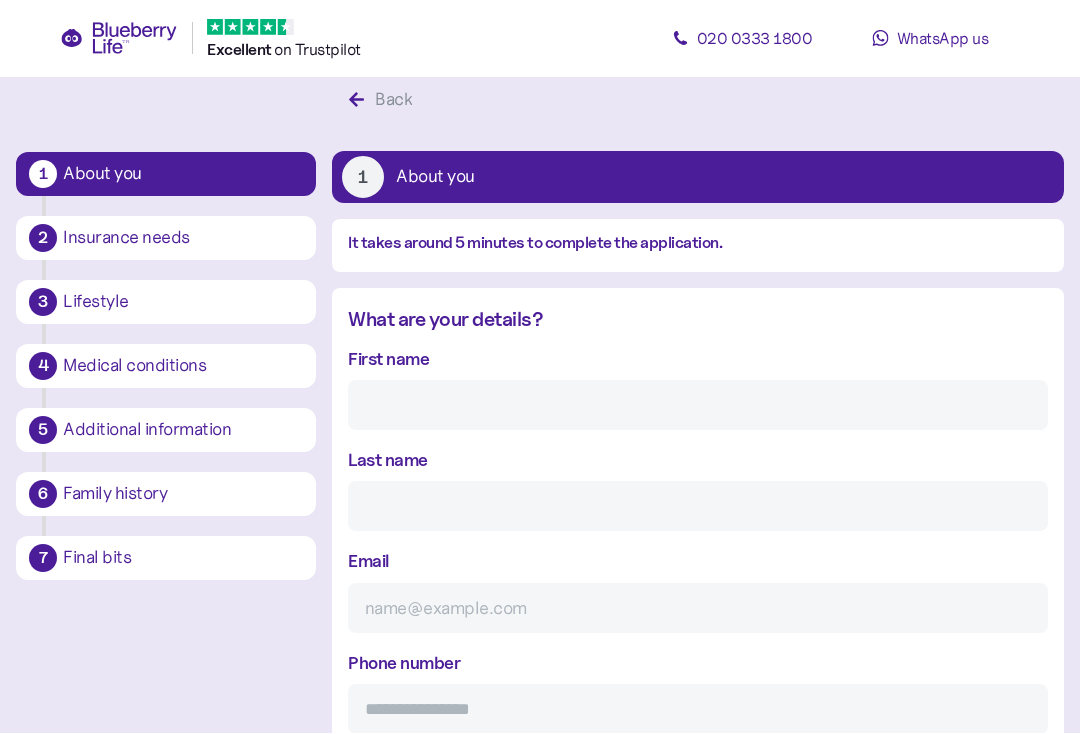 click on "First name" at bounding box center [388, 359] 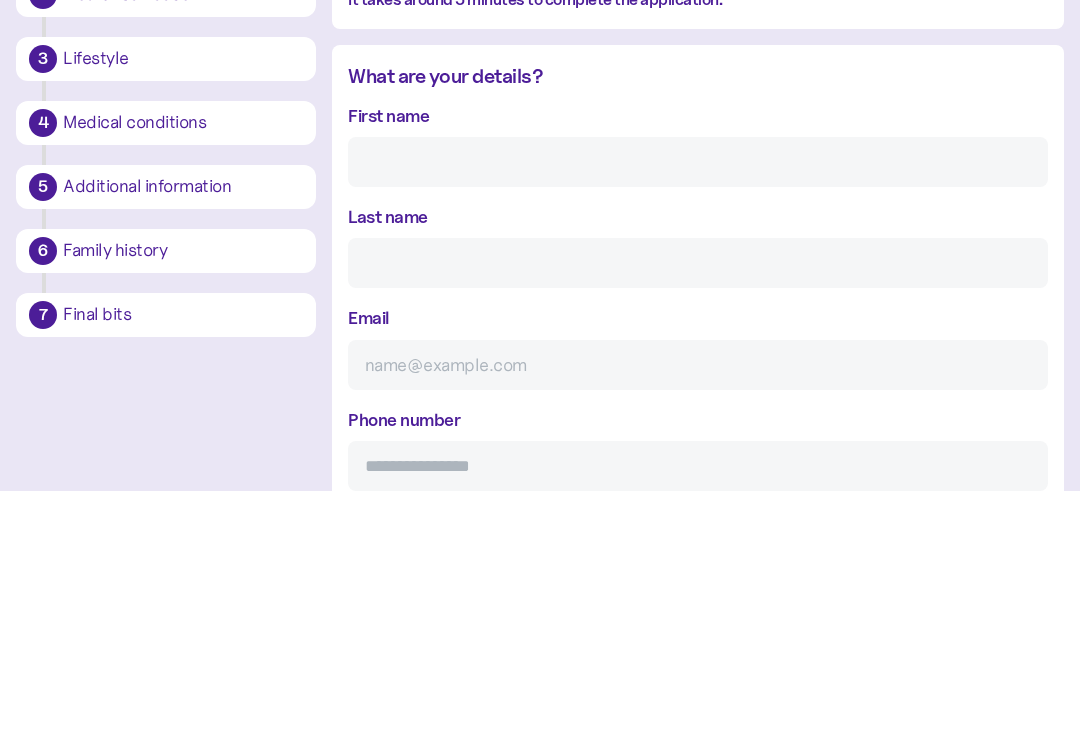 click on "Email" at bounding box center (698, 590) 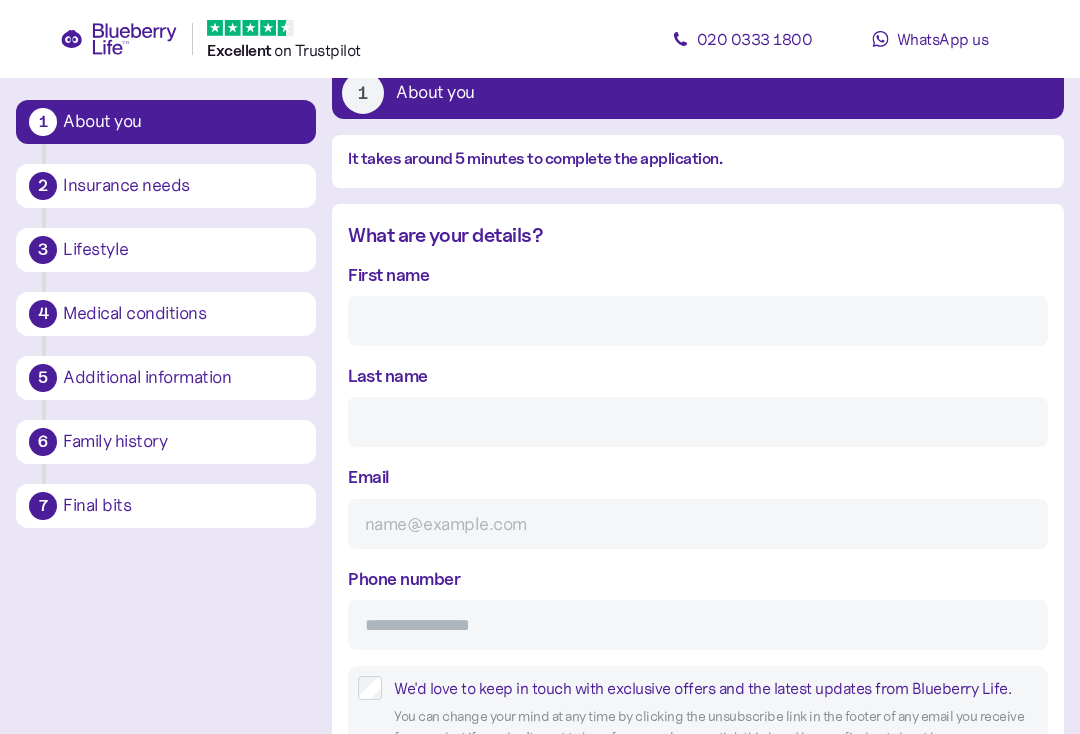 scroll, scrollTop: 114, scrollLeft: 0, axis: vertical 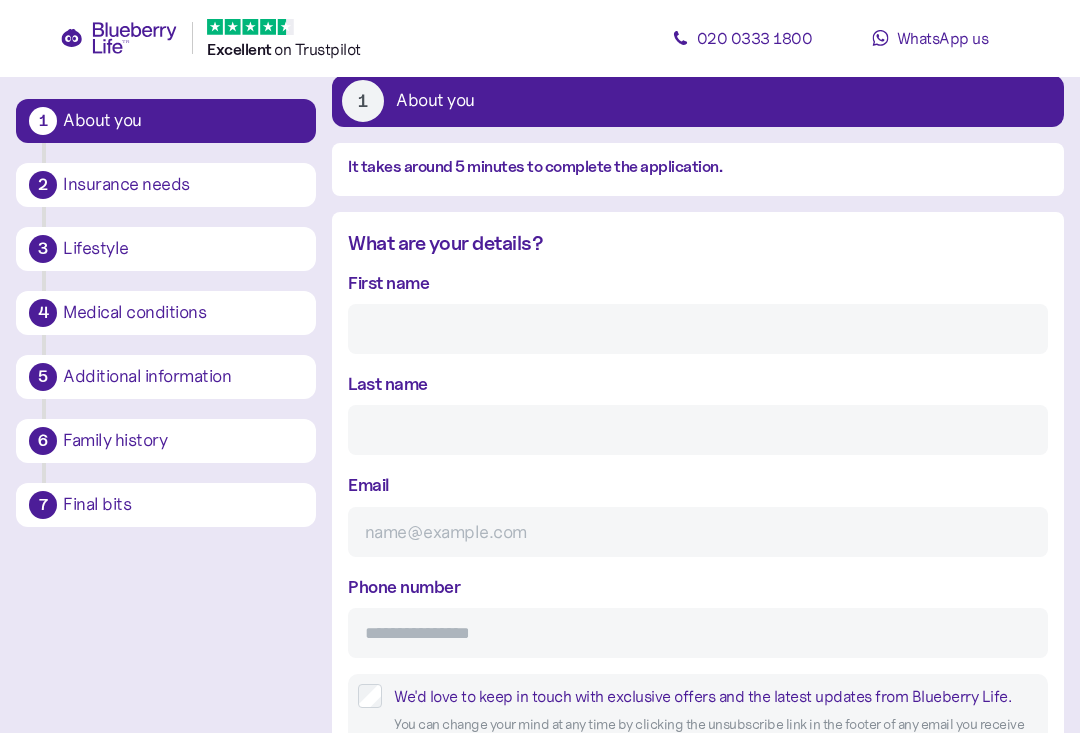 click on "What are your details? [FIRST] [LAST] [EMAIL] [PHONE] We'd love to keep in touch with exclusive offers and the latest updates from Blueberry Life. You can change your mind at any time by clicking the unsubscribe link in the footer of any email you receive from us, but if you don’t want to hear from us, please untick this box. You can find out about how we use your information in our Privacy Policy." at bounding box center [698, 519] 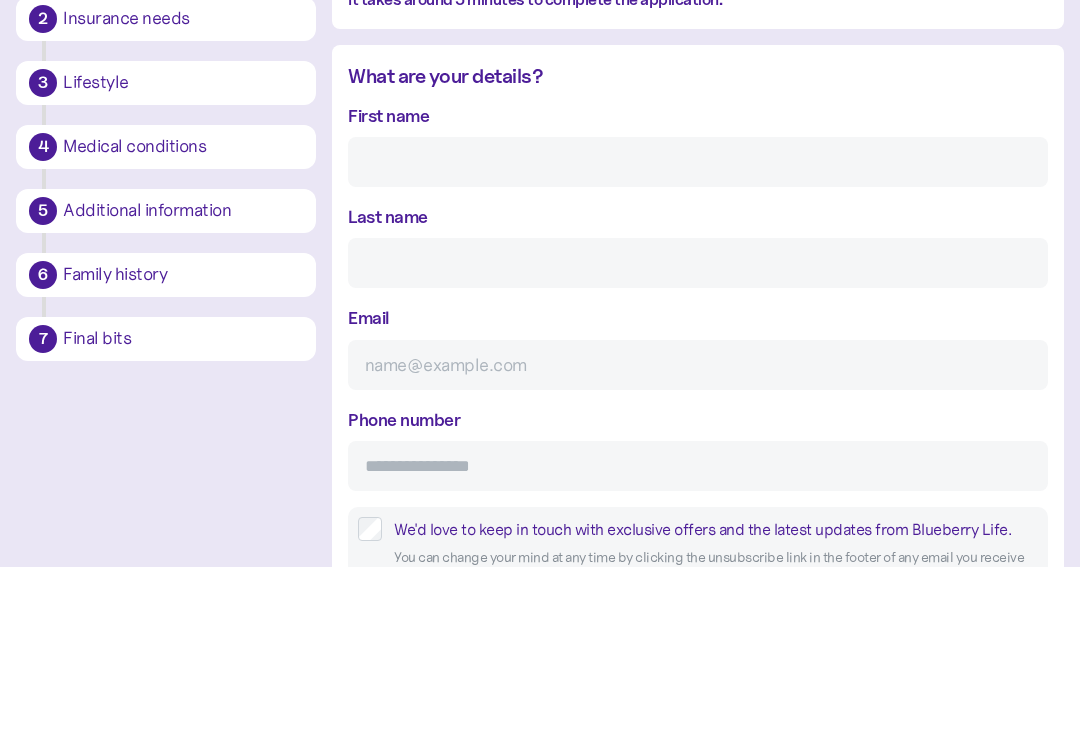 type on "[FIRST]" 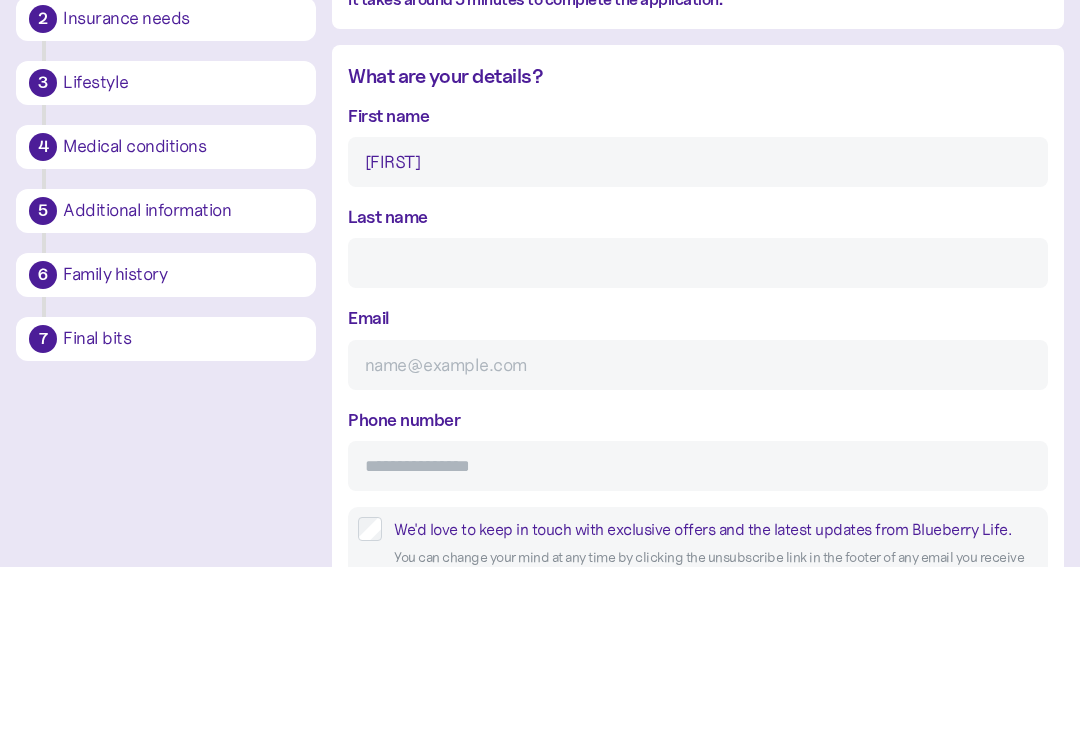 type on "Austin-Church" 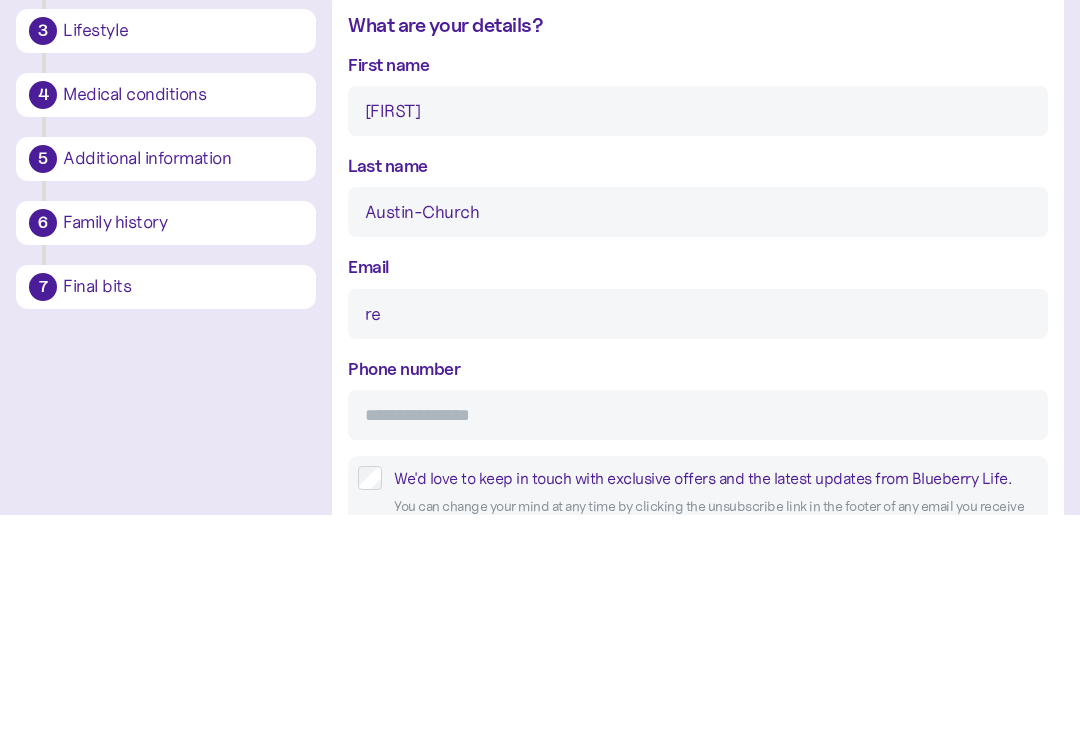type on "r" 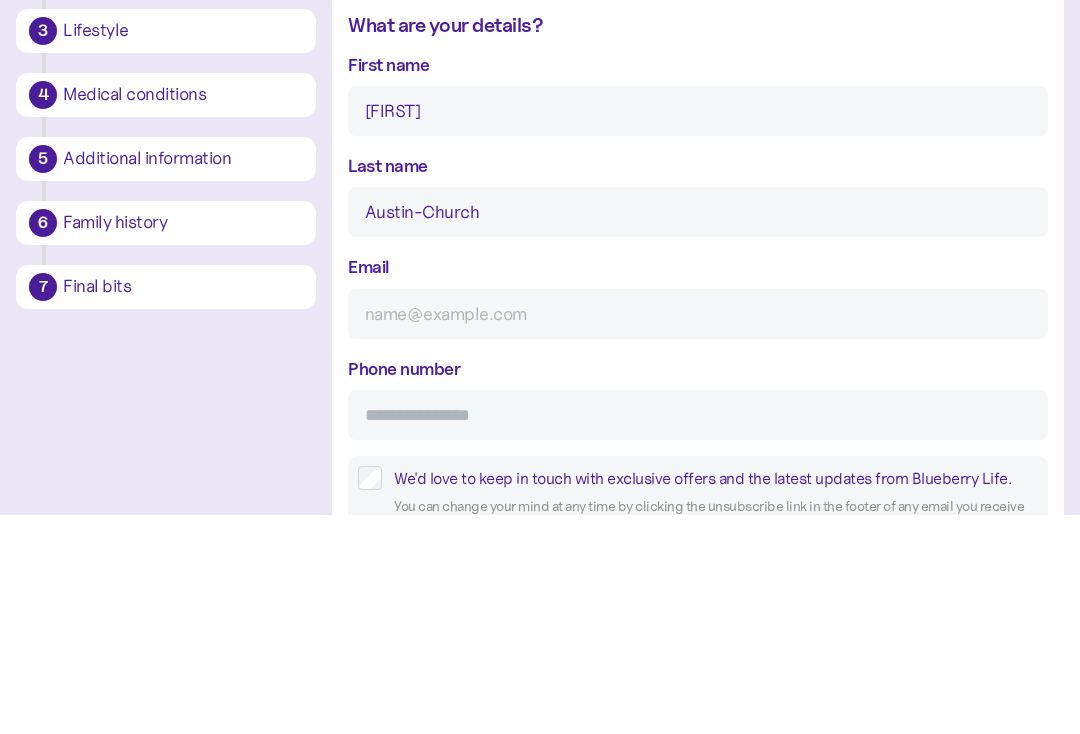 type on "[EMAIL]" 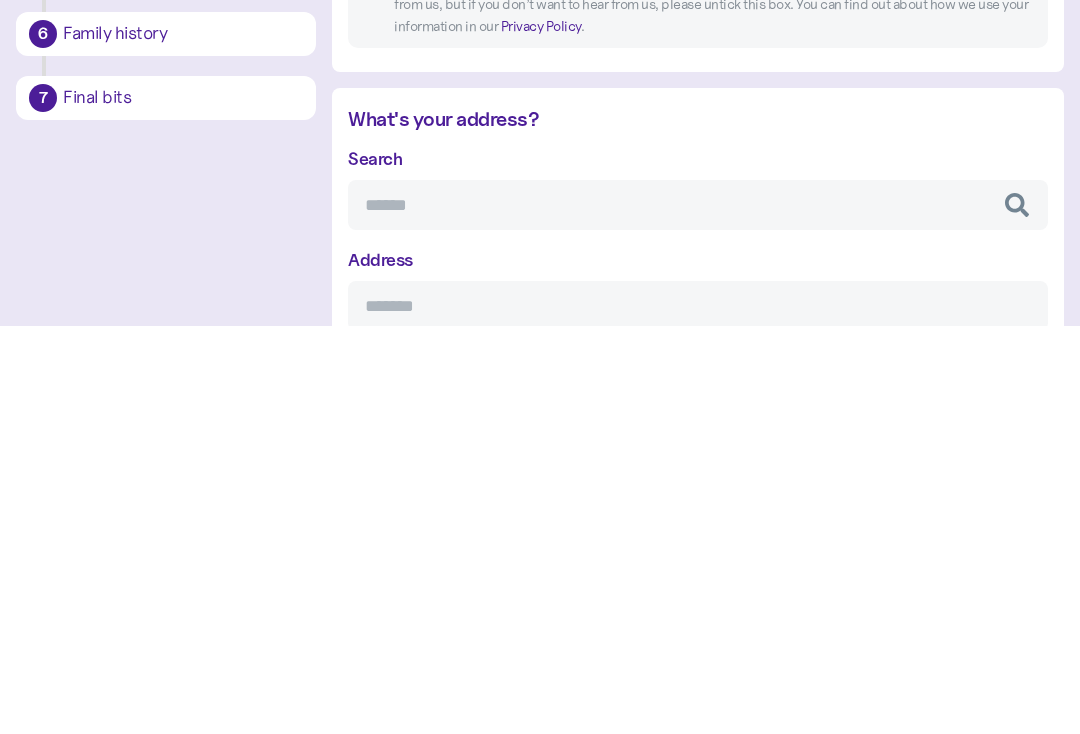 scroll, scrollTop: 449, scrollLeft: 0, axis: vertical 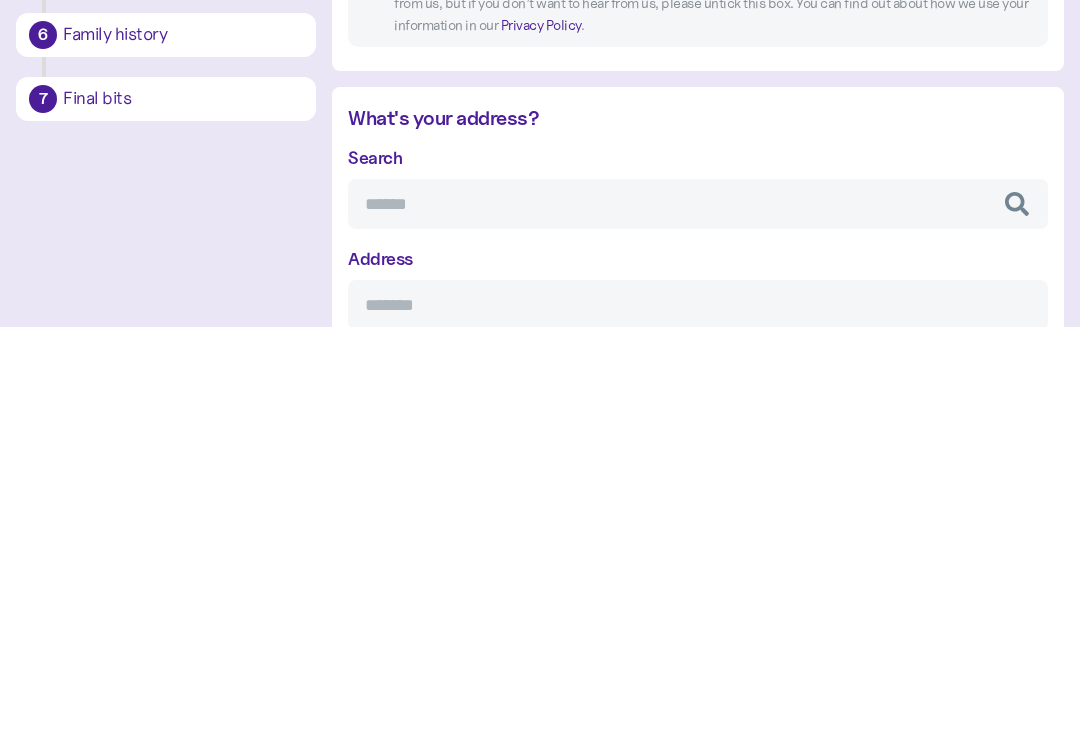 click on "Search" at bounding box center (698, 612) 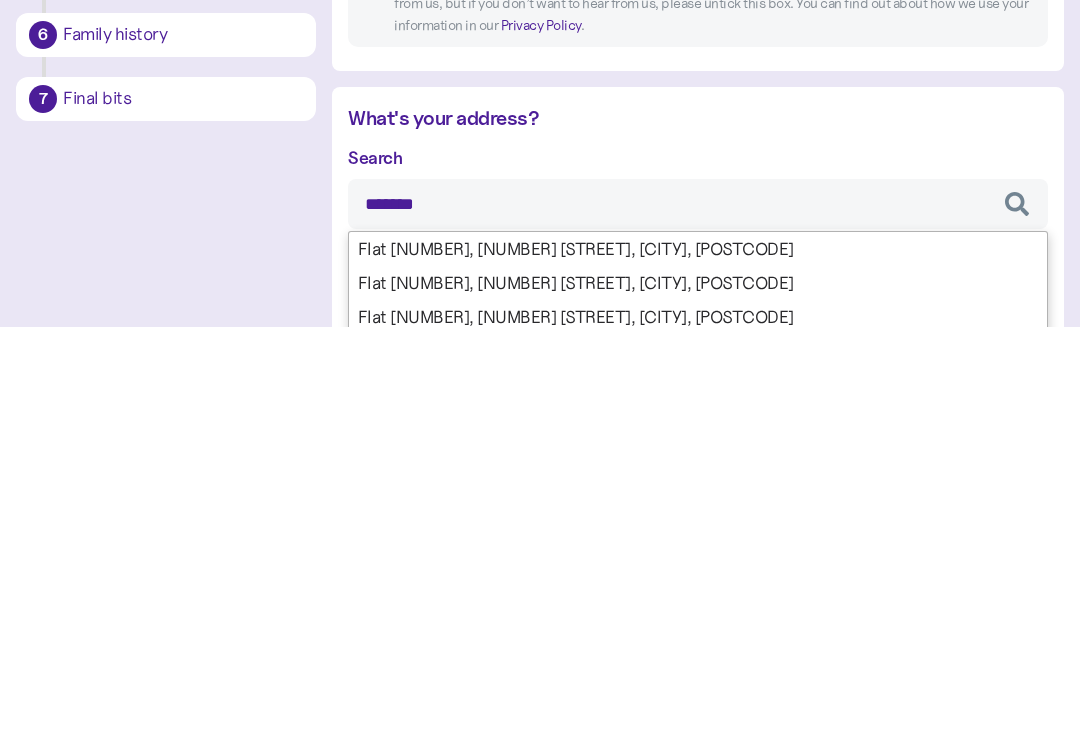 type on "********" 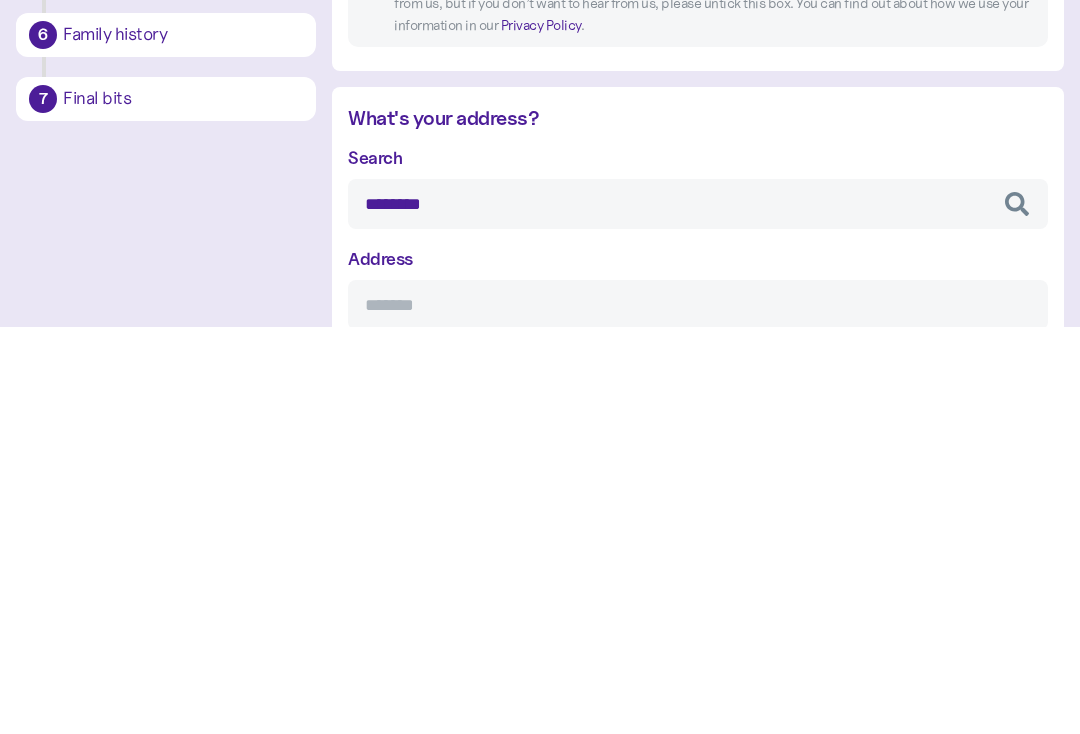 scroll, scrollTop: 857, scrollLeft: 0, axis: vertical 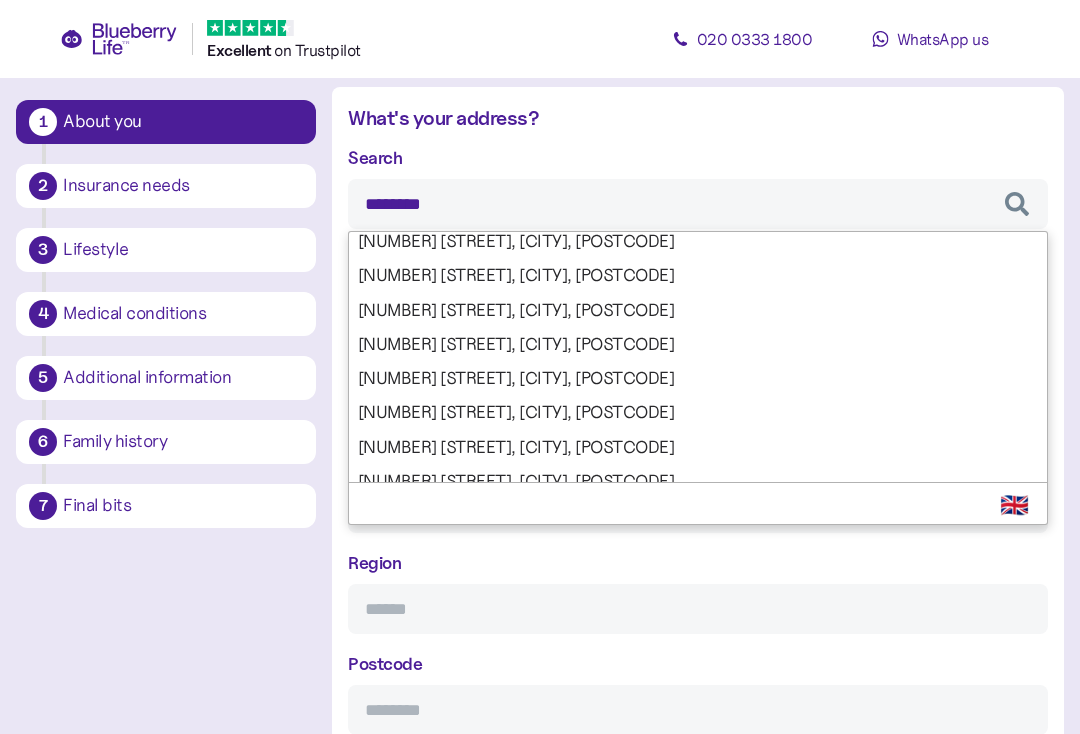 click on "Search ******** [NUMBER] [STREET], [CITY], [POSTCODE] [NUMBER] [STREET], [CITY], [POSTCODE] [NUMBER] [STREET], [CITY], [POSTCODE] [NUMBER] [STREET], [CITY], [POSTCODE] [NUMBER] [STREET], [CITY], [POSTCODE] [NUMBER] [STREET], [CITY], [POSTCODE] [NUMBER] [STREET], [CITY], [POSTCODE] [NUMBER] [STREET], [CITY], [POSTCODE] [NUMBER] [STREET], [CITY], [POSTCODE] [NUMBER] [STREET], [CITY], [POSTCODE] [NUMBER] [STREET], [CITY], [POSTCODE] [NUMBER] [STREET], [CITY], [POSTCODE] [NUMBER] [STREET], [CITY], [POSTCODE] [NUMBER] [STREET], [CITY], [POSTCODE] [NUMBER] [STREET], [CITY], [POSTCODE] [NUMBER] [STREET], [CITY], [POSTCODE] [NUMBER] [STREET], [CITY], [POSTCODE] [NUMBER] [STREET], [CITY], [POSTCODE] [NUMBER] [STREET], [CITY], [POSTCODE] [NUMBER] [STREET], [CITY], [POSTCODE] [NUMBER] [STREET], [CITY], [POSTCODE] [NUMBER] [STREET], [CITY], [POSTCODE] [NUMBER] [STREET], [CITY], [POSTCODE] [NUMBER] [STREET], [CITY], [POSTCODE] [NUMBER] [STREET], [CITY], [POSTCODE] [NUMBER] [STREET], [CITY], [POSTCODE] [NUMBER] [STREET], [CITY], [POSTCODE] [NUMBER] [STREET], [CITY], [POSTCODE] [NUMBER] [STREET], [CITY], [POSTCODE] [NUMBER] [STREET], [CITY], [POSTCODE] [NUMBER] [STREET], [CITY], [POSTCODE] [NUMBER] [STREET], [CITY], [POSTCODE] [NUMBER] [STREET], [CITY], [POSTCODE] Select Country" at bounding box center [698, 440] 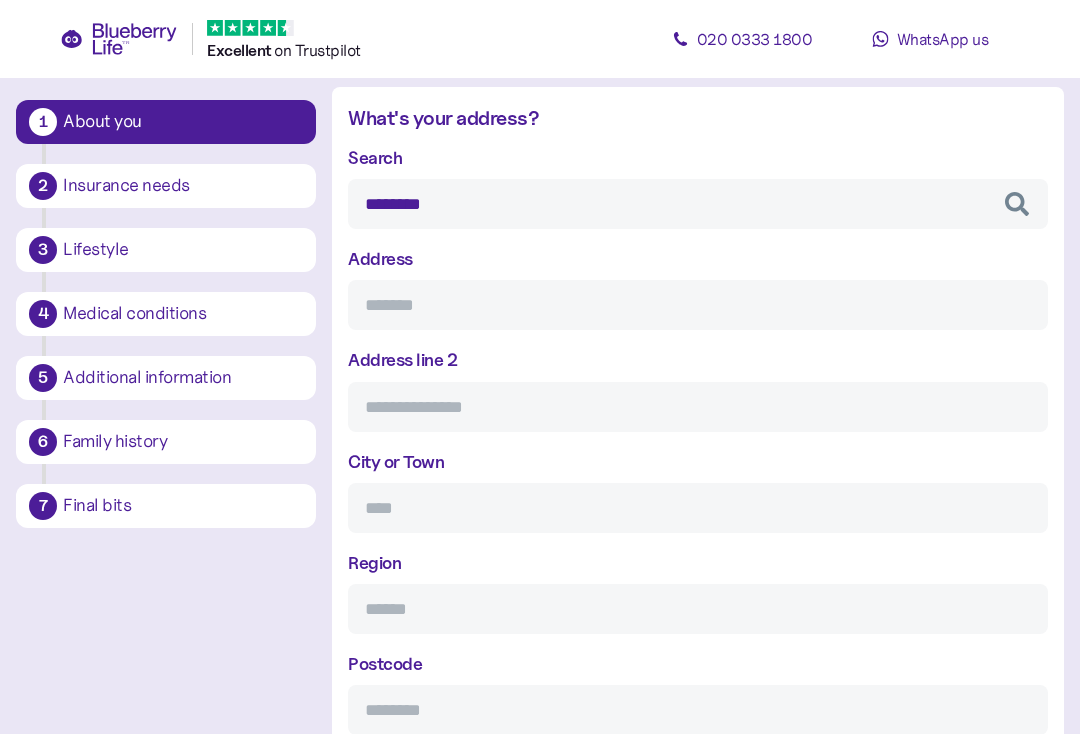 type on "**********" 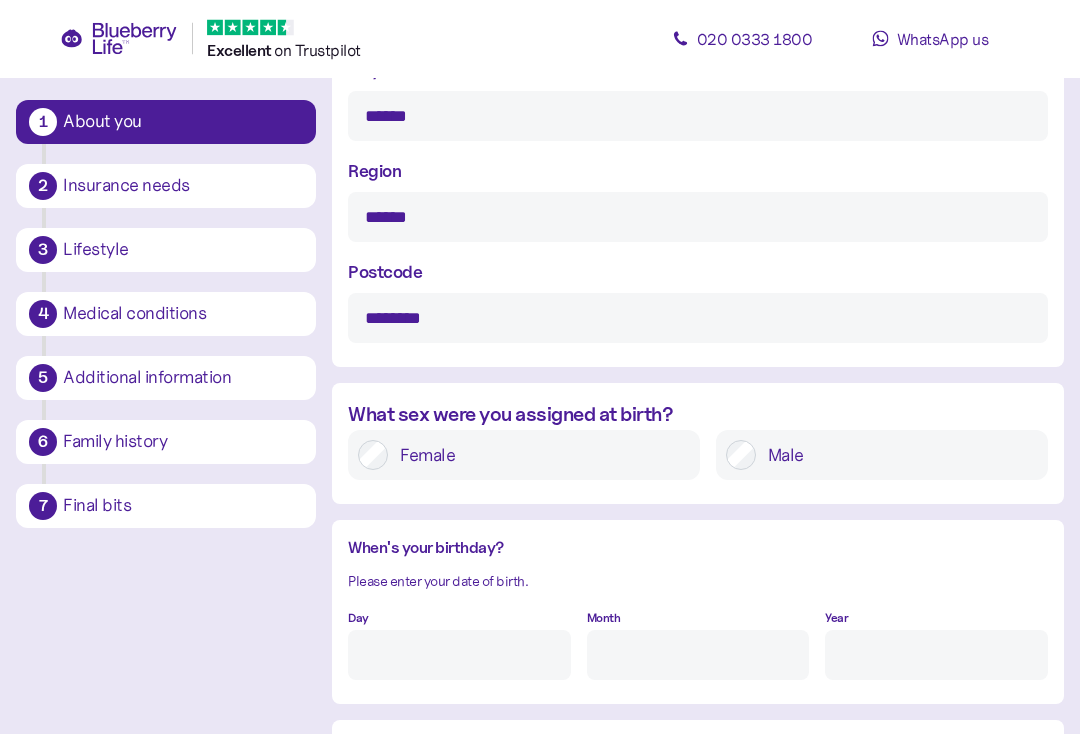 type on "********" 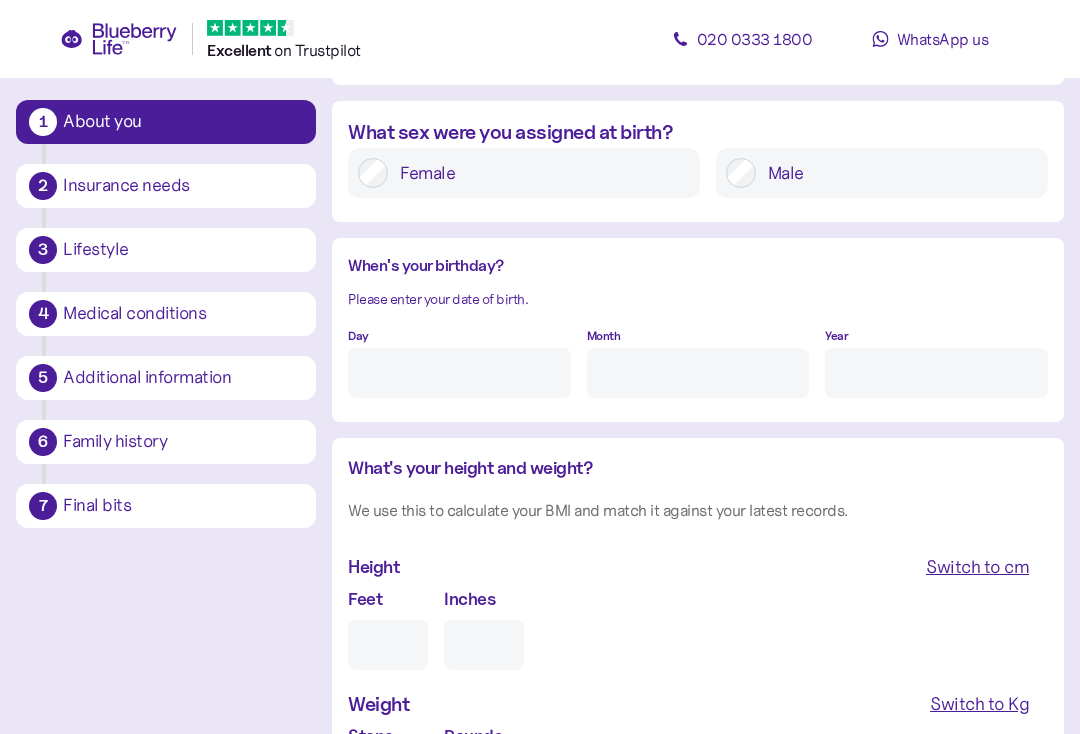 scroll, scrollTop: 1534, scrollLeft: 0, axis: vertical 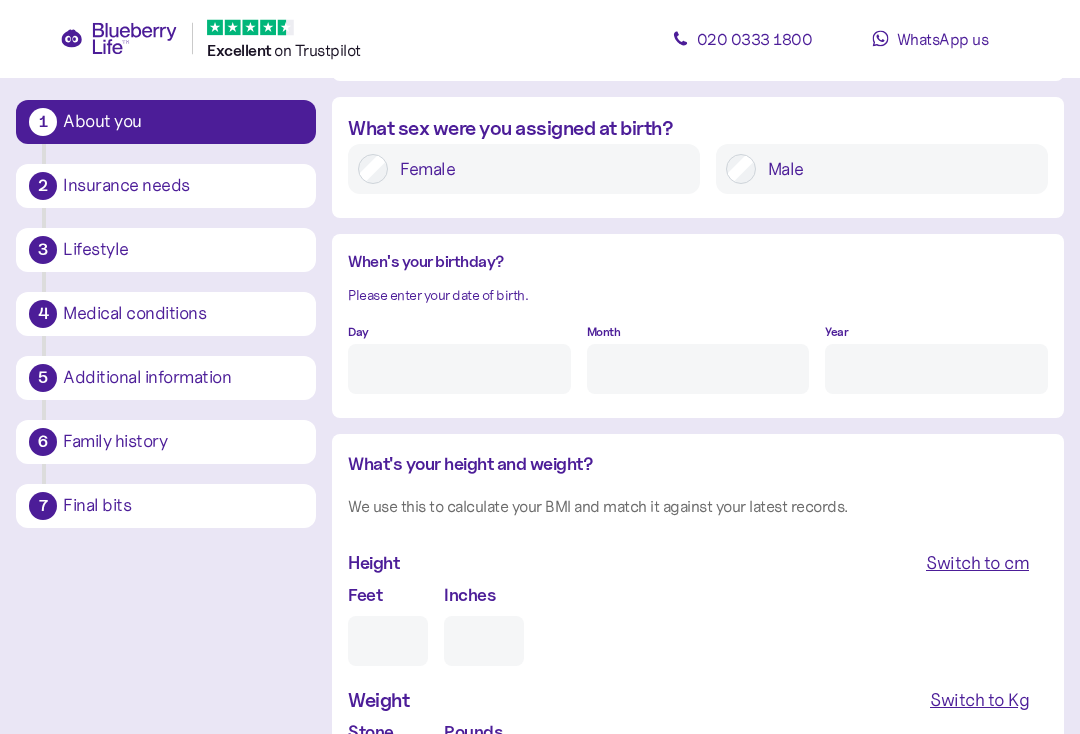 click on "Day" at bounding box center (459, 370) 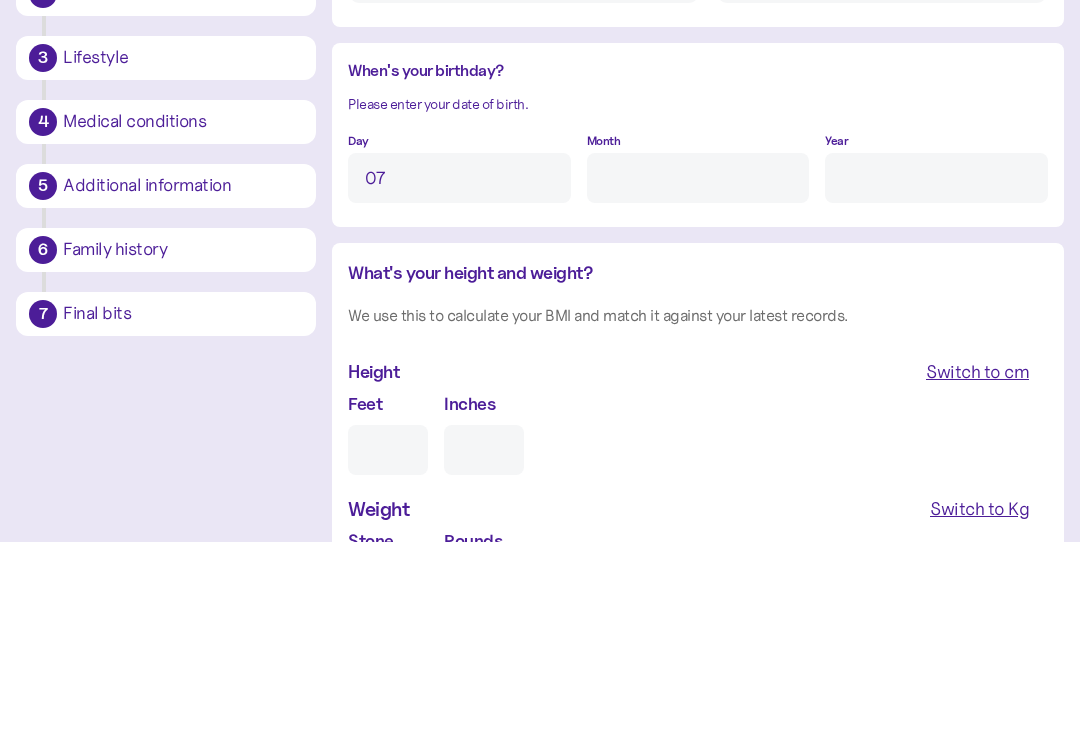 click on "Month" at bounding box center [698, 370] 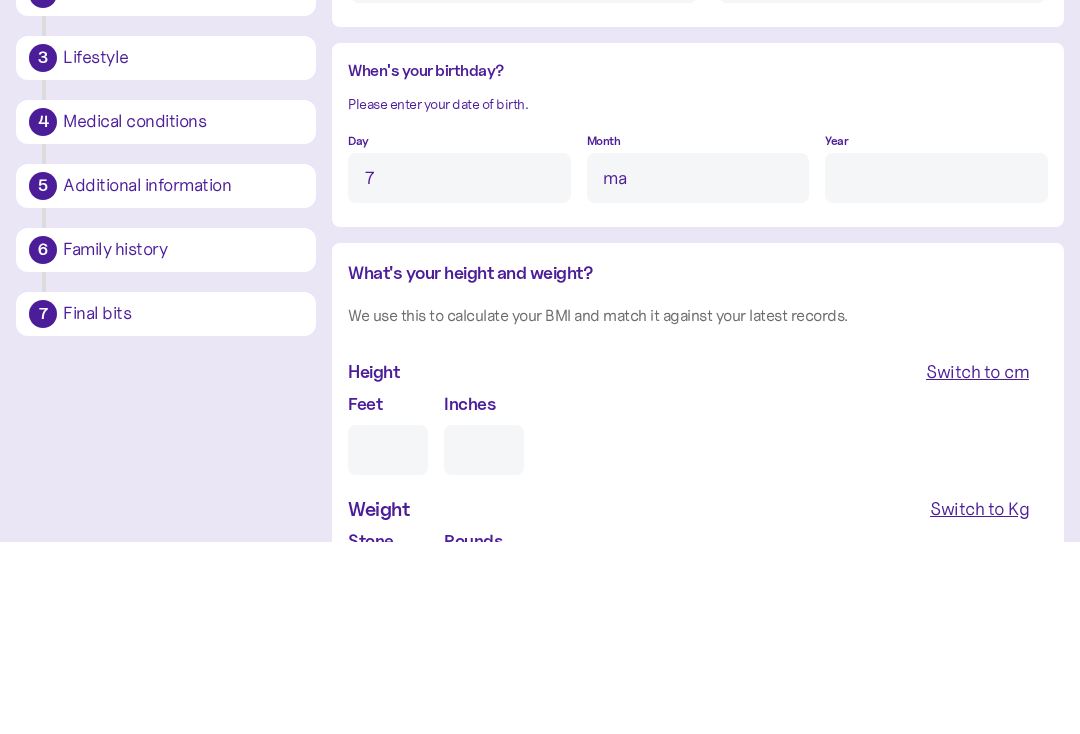 type on "ma" 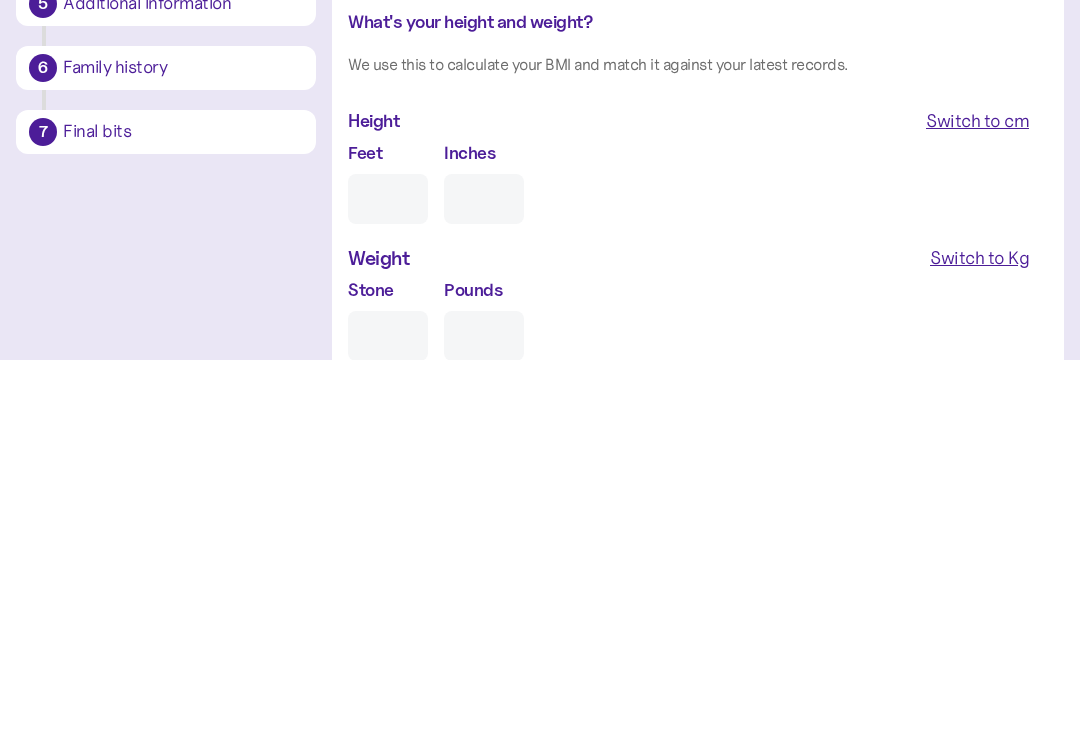 scroll, scrollTop: 1604, scrollLeft: 0, axis: vertical 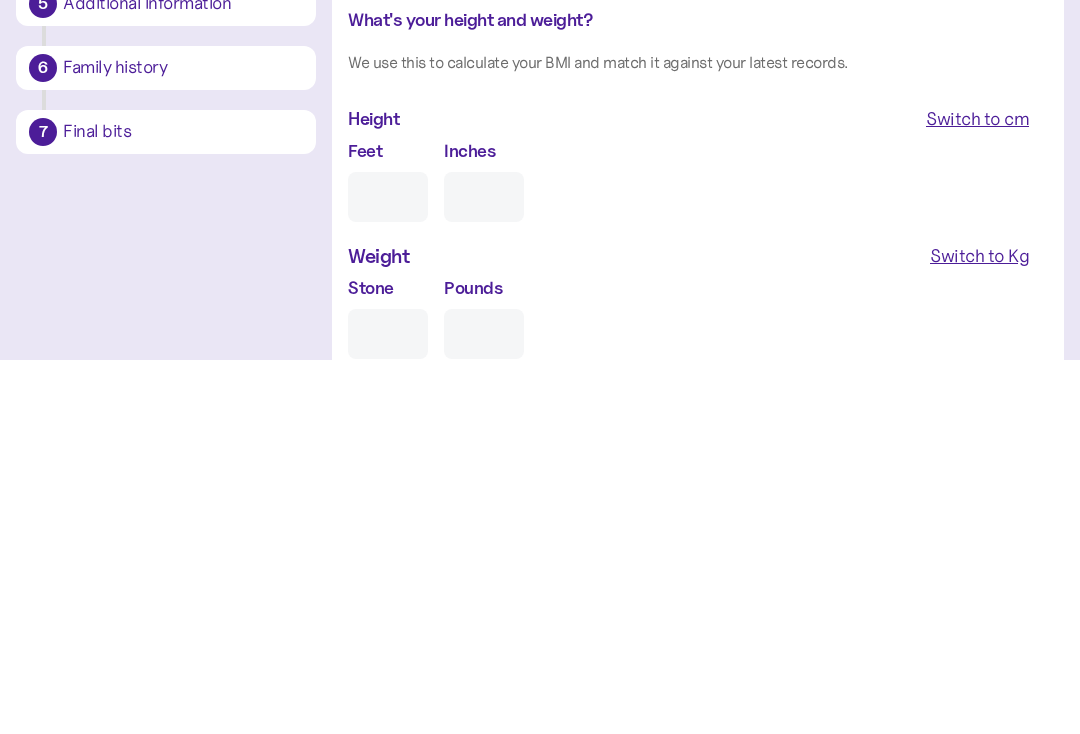 type on "****" 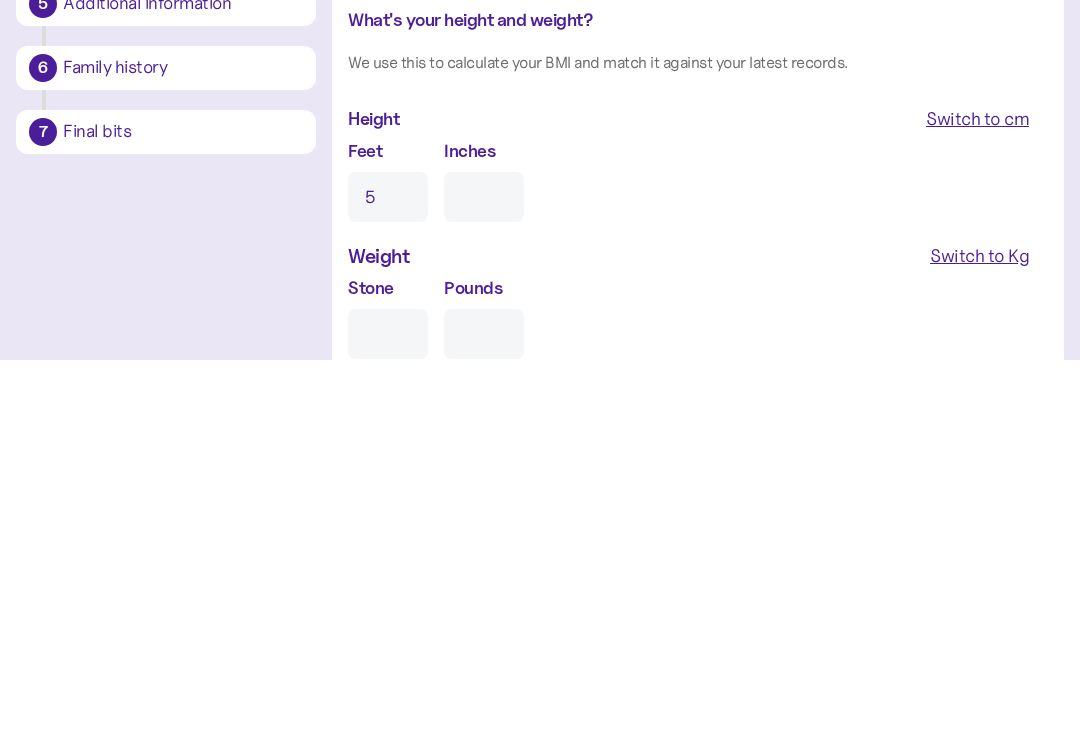 type on "0" 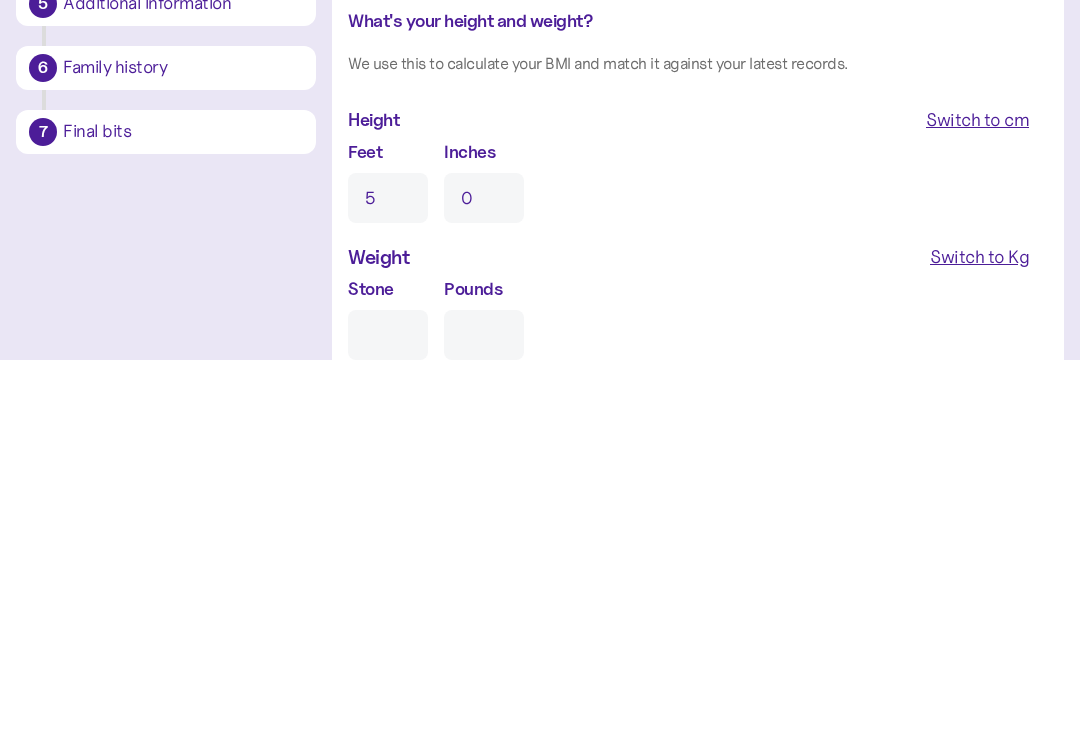 type on "5" 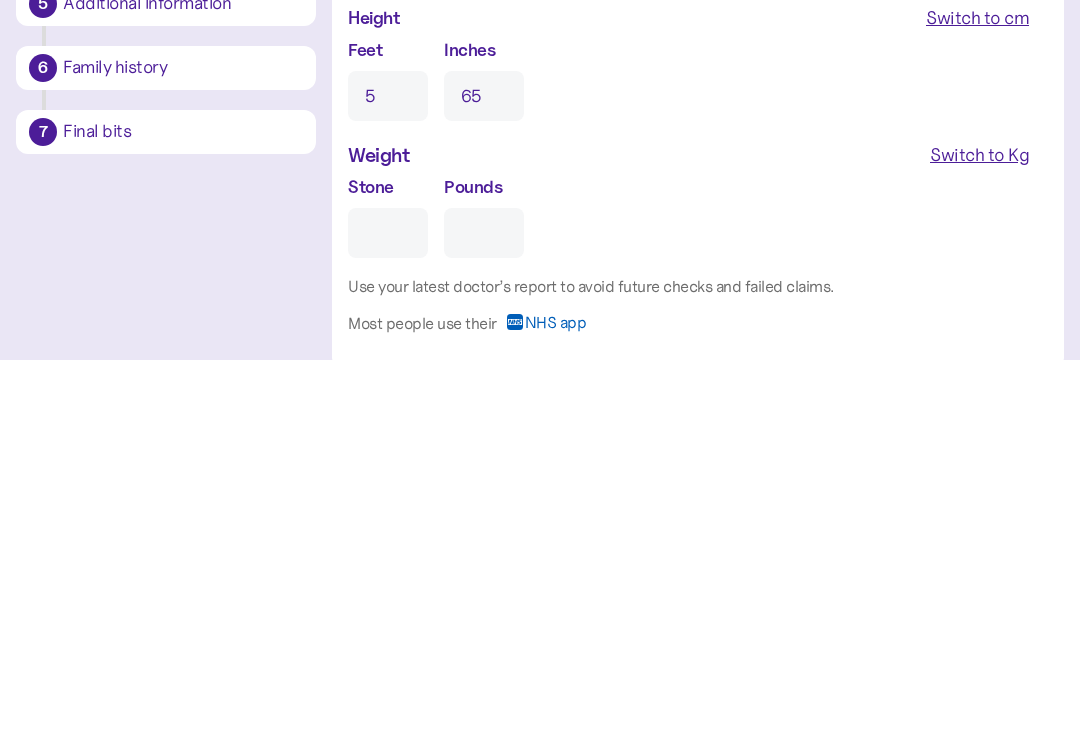 scroll, scrollTop: 1716, scrollLeft: 0, axis: vertical 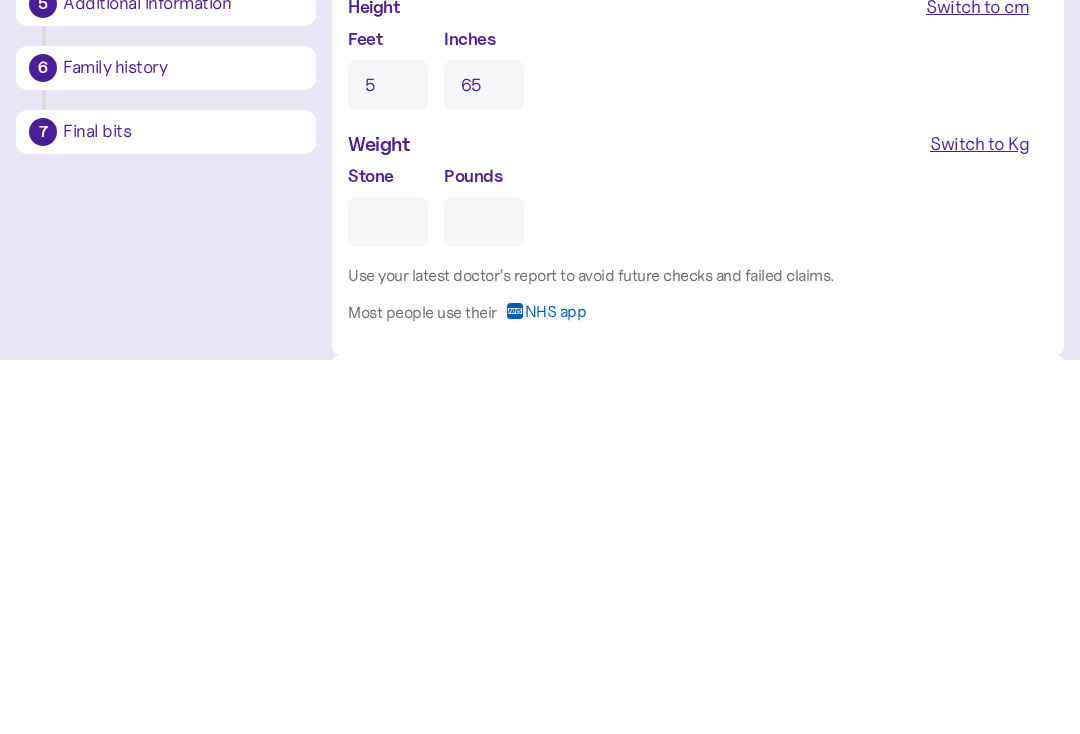 click on "Switch to Kg" at bounding box center [979, 519] 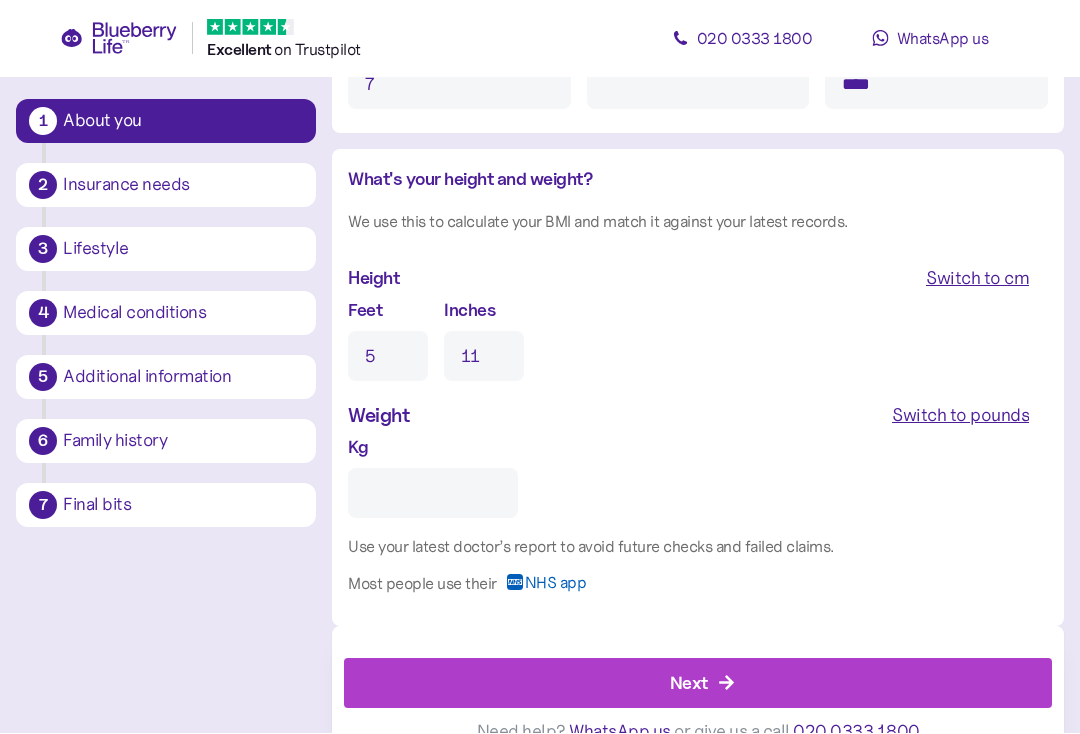 click on "Kg" at bounding box center (433, 494) 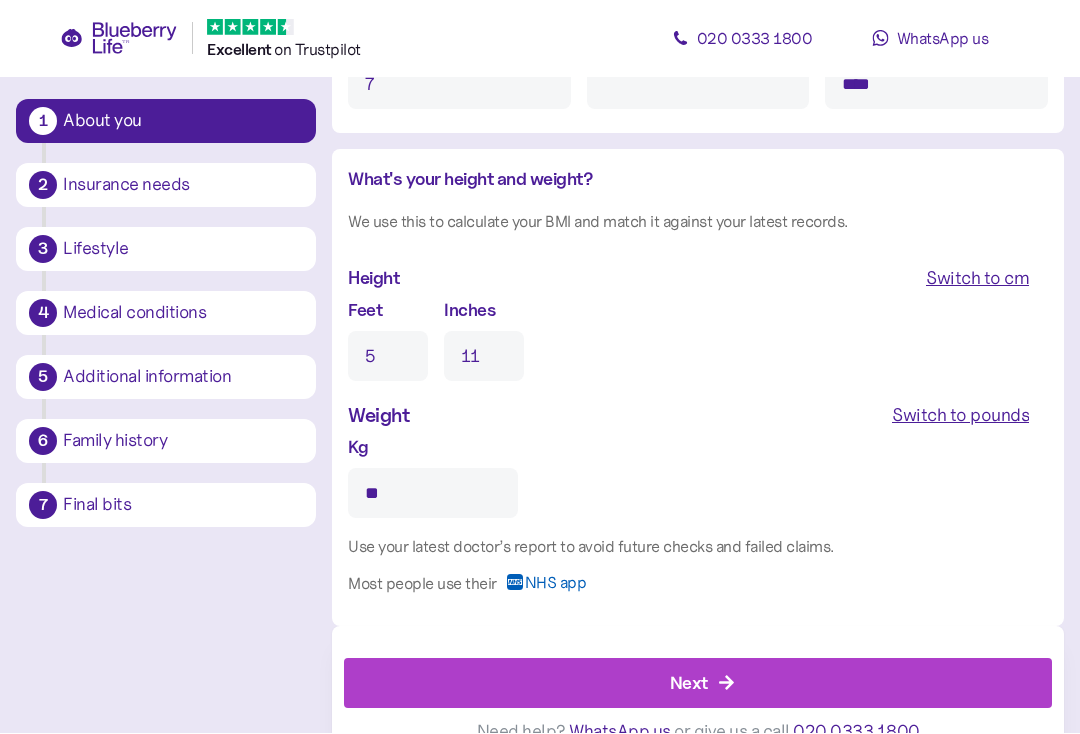 type on "**" 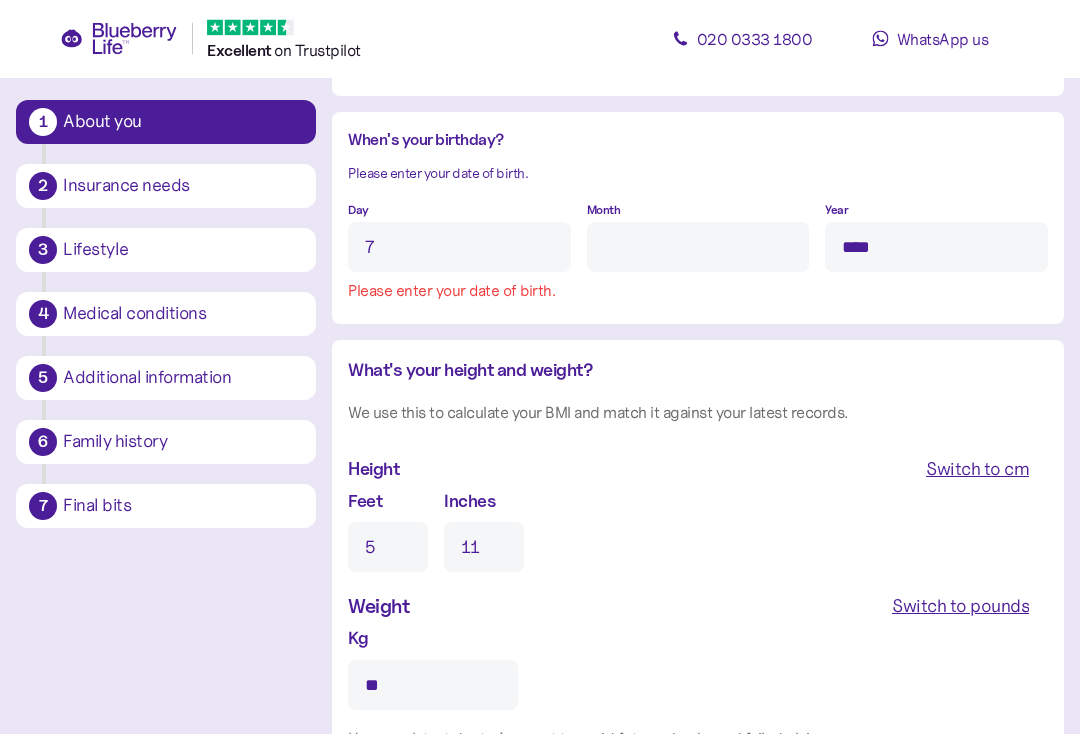 scroll, scrollTop: 1678, scrollLeft: 0, axis: vertical 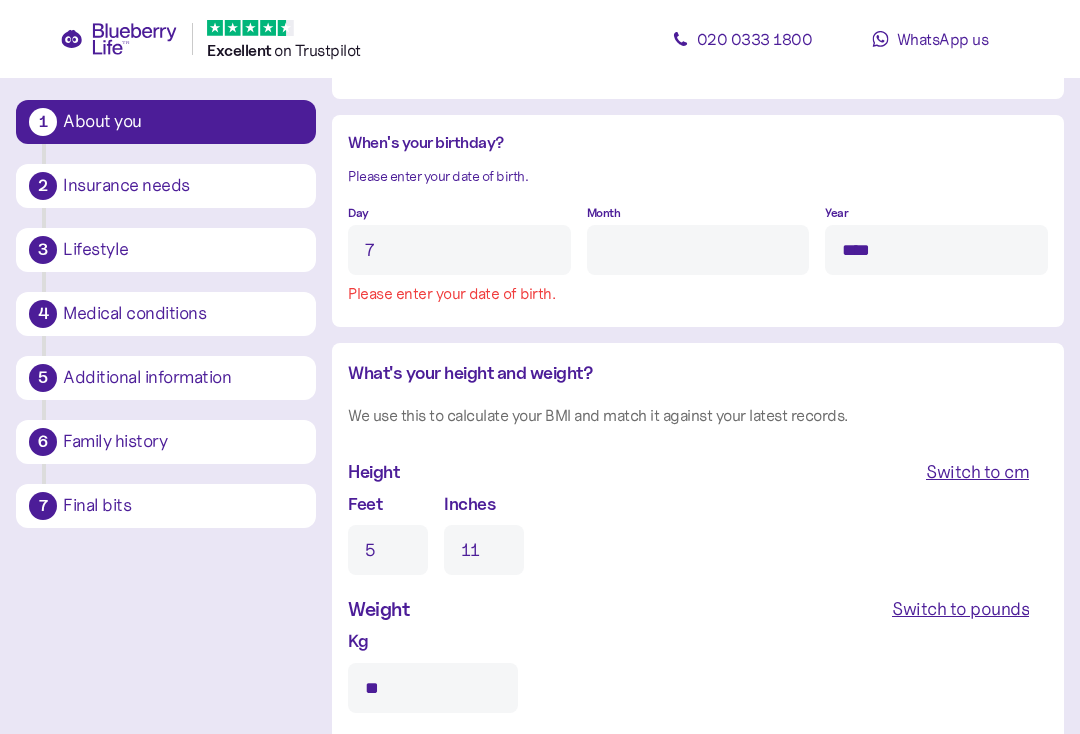 click on "Month" at bounding box center [698, 250] 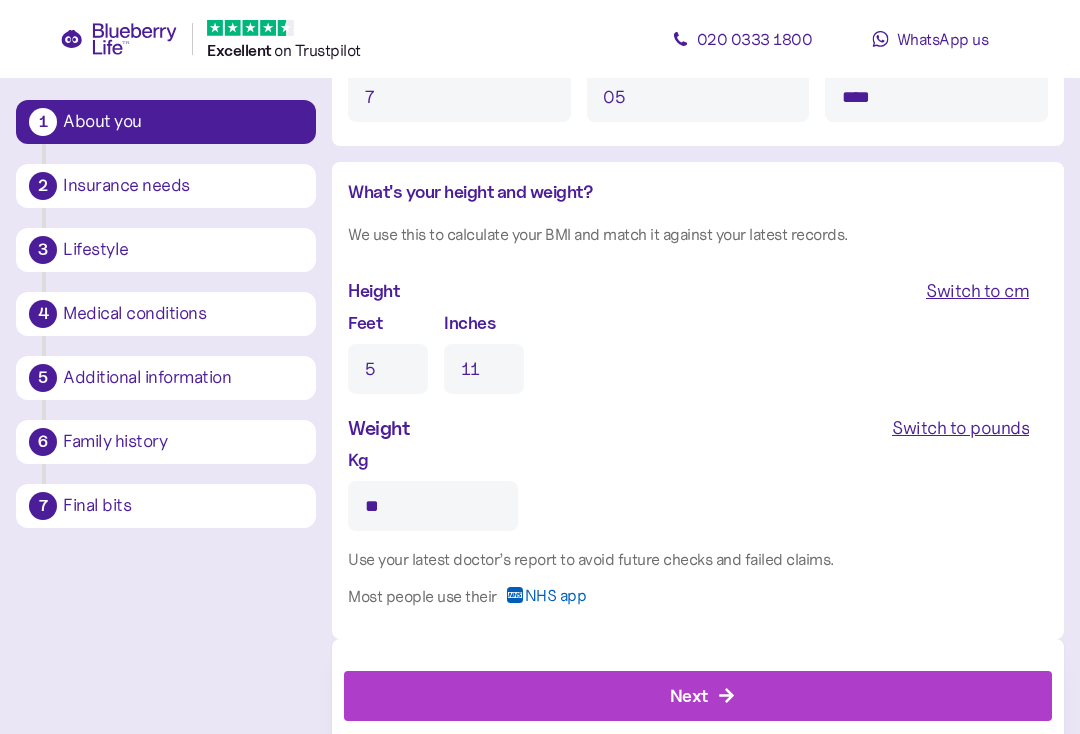 scroll, scrollTop: 1819, scrollLeft: 0, axis: vertical 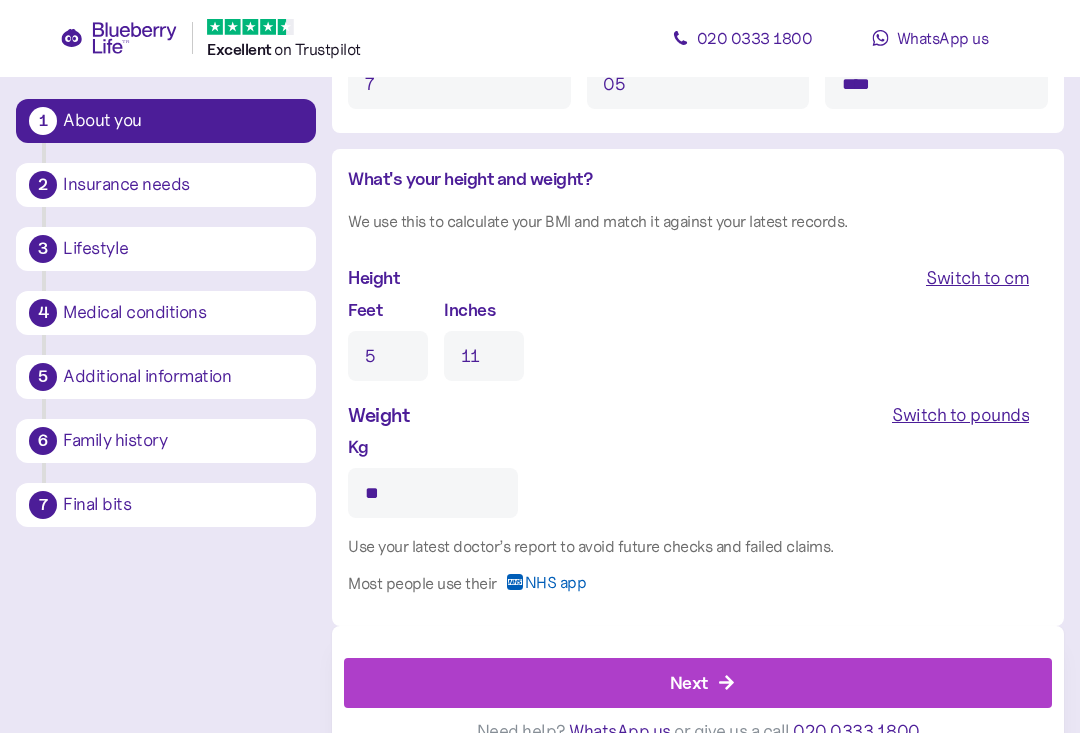 click on "Next" at bounding box center (689, 683) 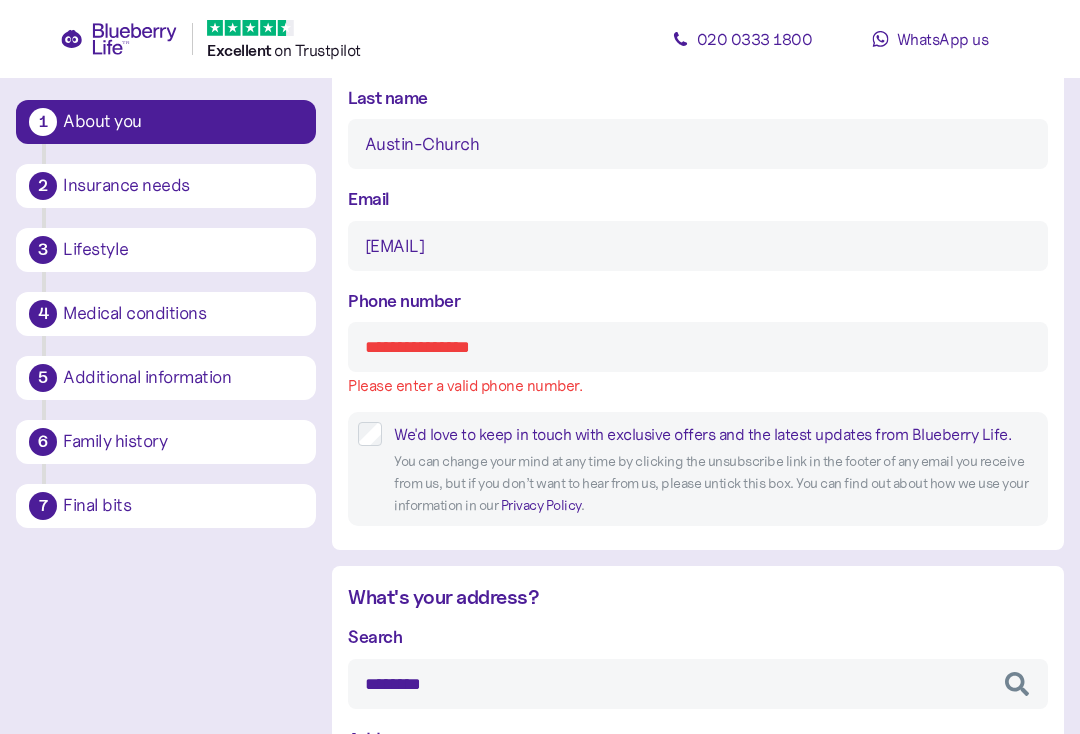 scroll, scrollTop: 400, scrollLeft: 0, axis: vertical 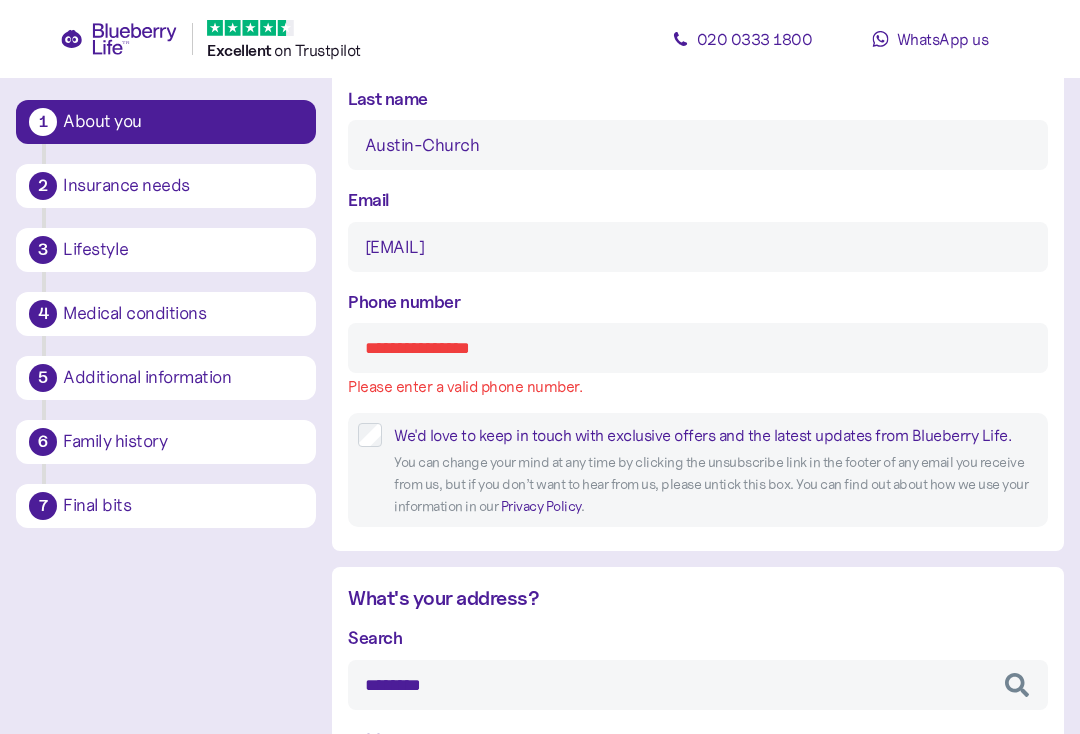 click on "Phone number" at bounding box center [698, 348] 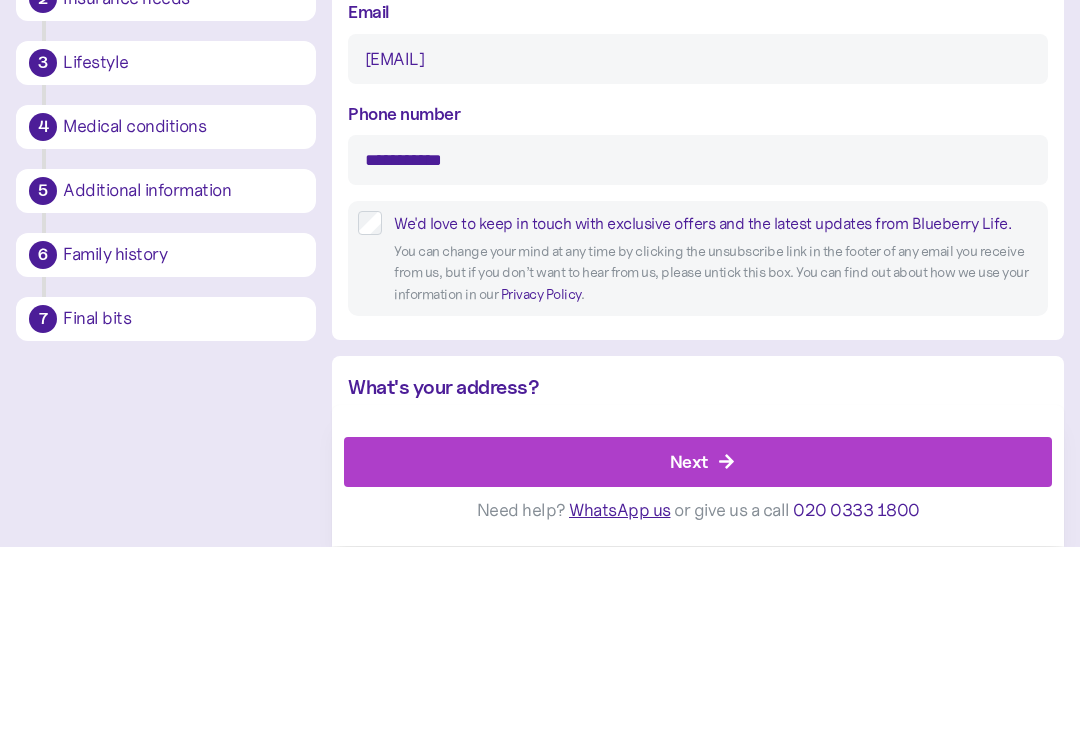 type on "**********" 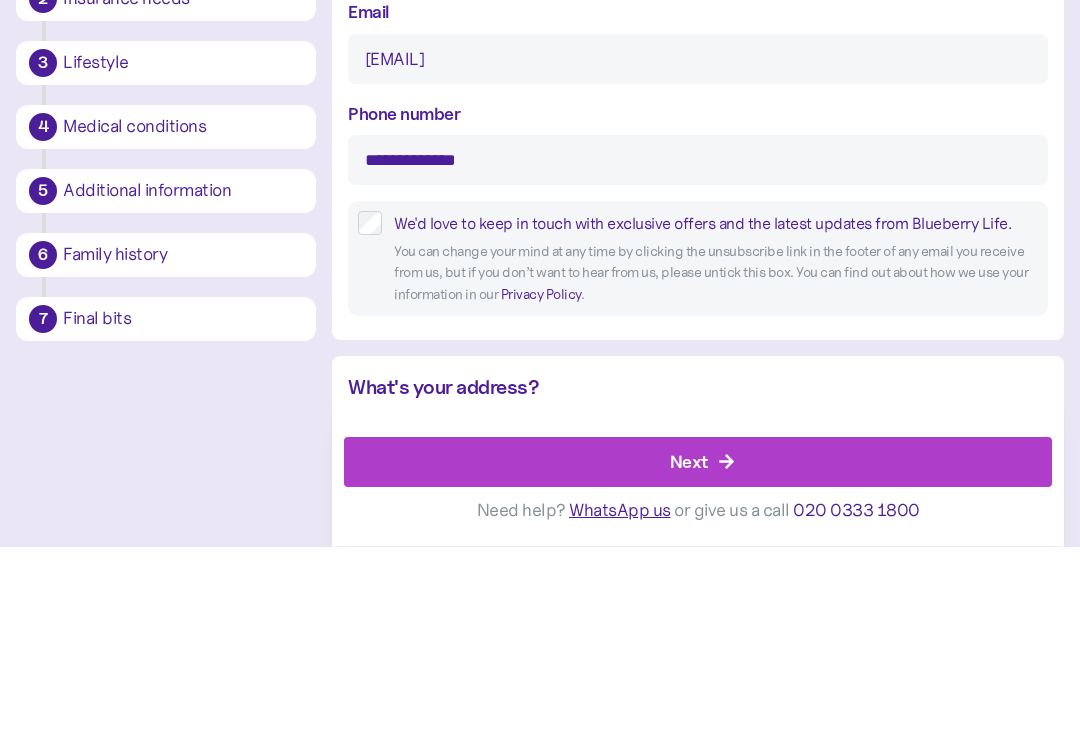 scroll, scrollTop: 588, scrollLeft: 0, axis: vertical 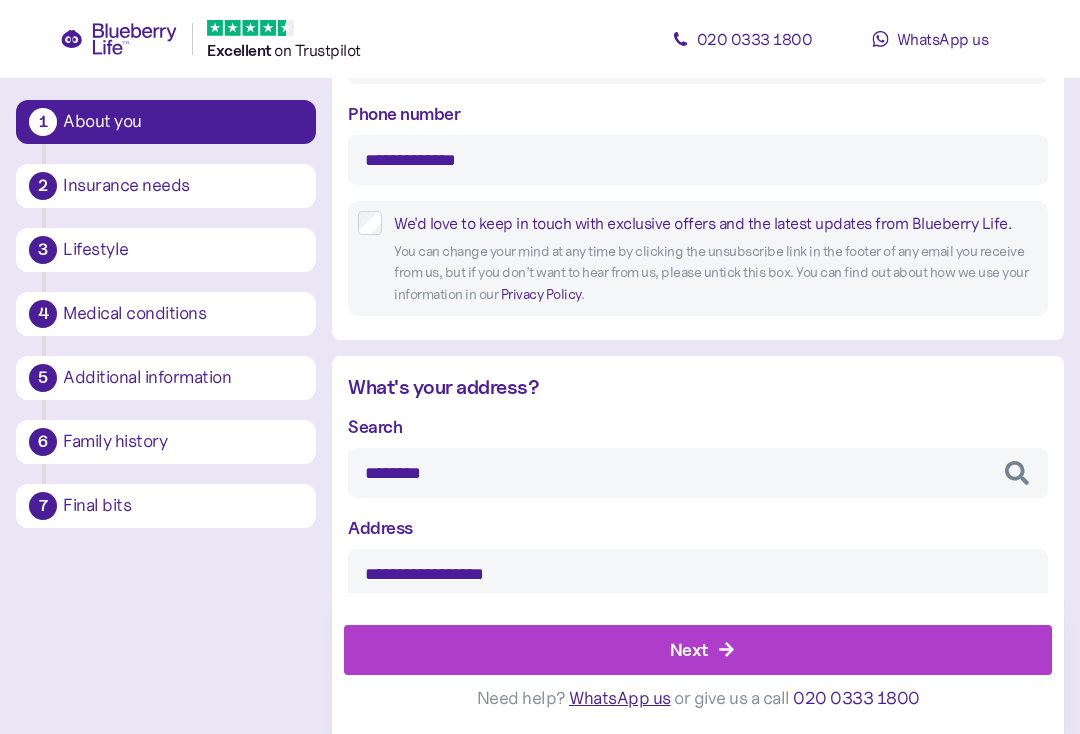 click on "Next" at bounding box center [702, 650] 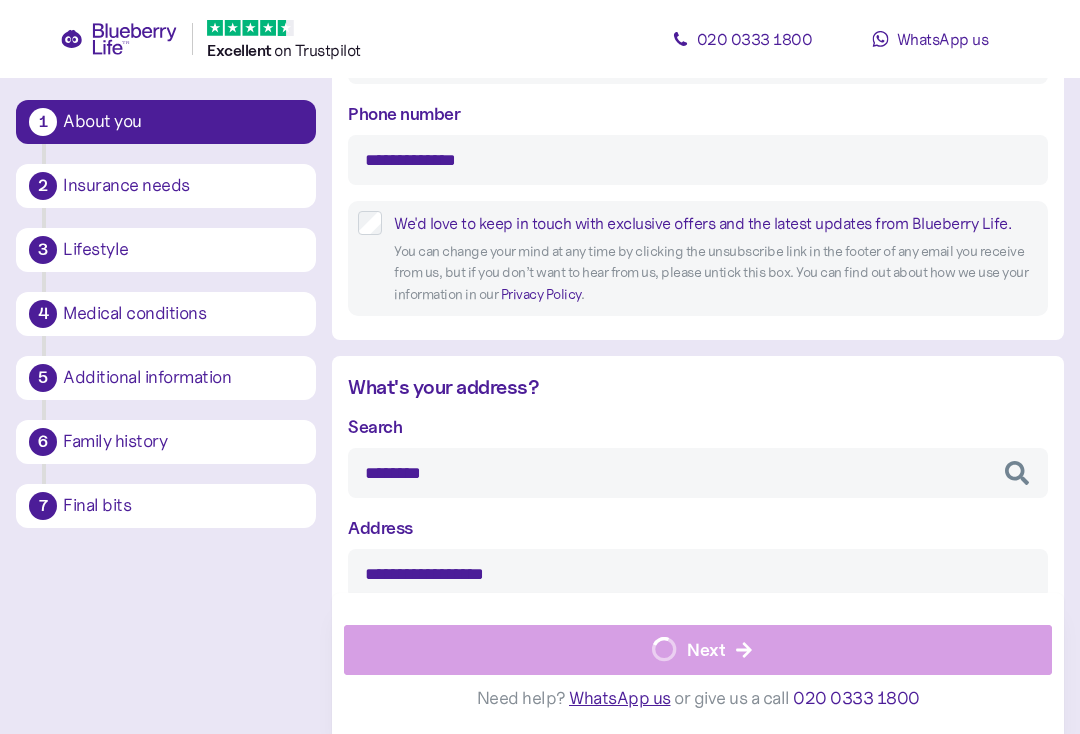 click on "Next Need help? WhatsApp us or give us a call [PHONE]" at bounding box center (698, 663) 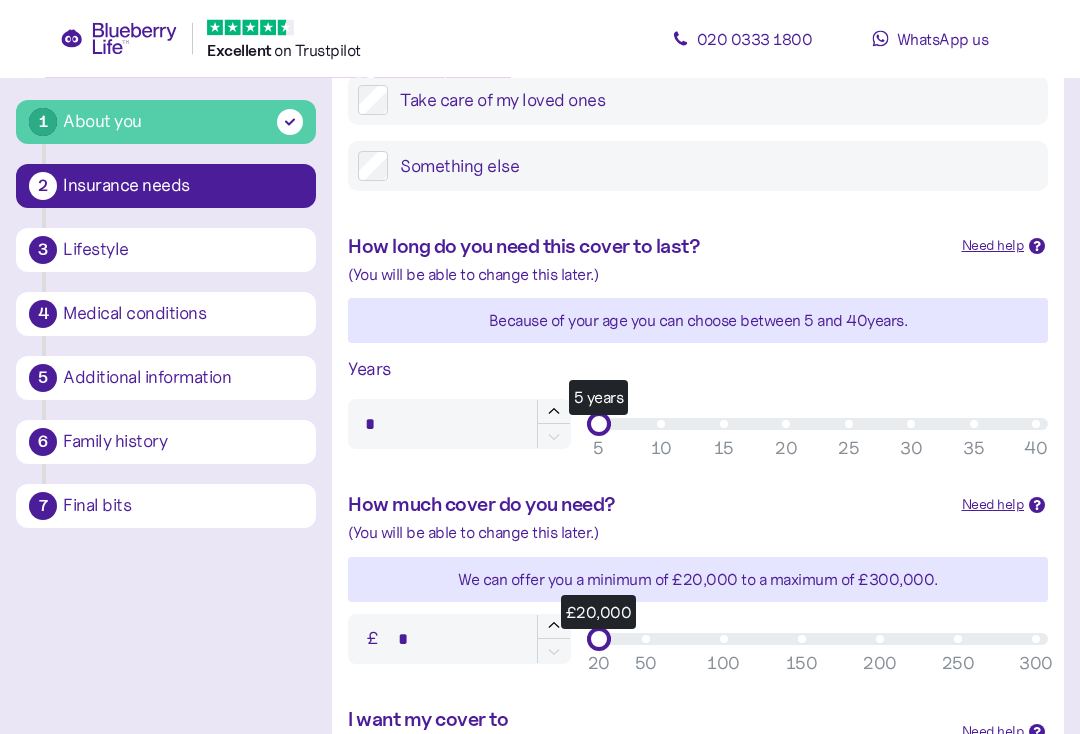 scroll, scrollTop: 445, scrollLeft: 0, axis: vertical 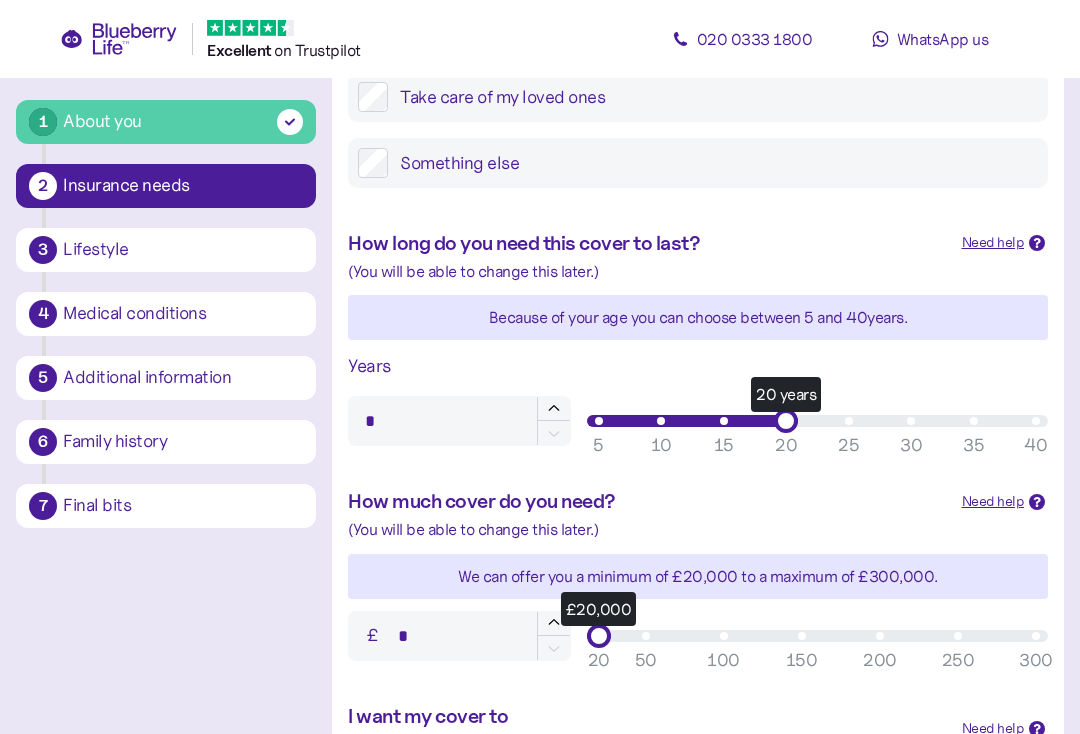 type on "**" 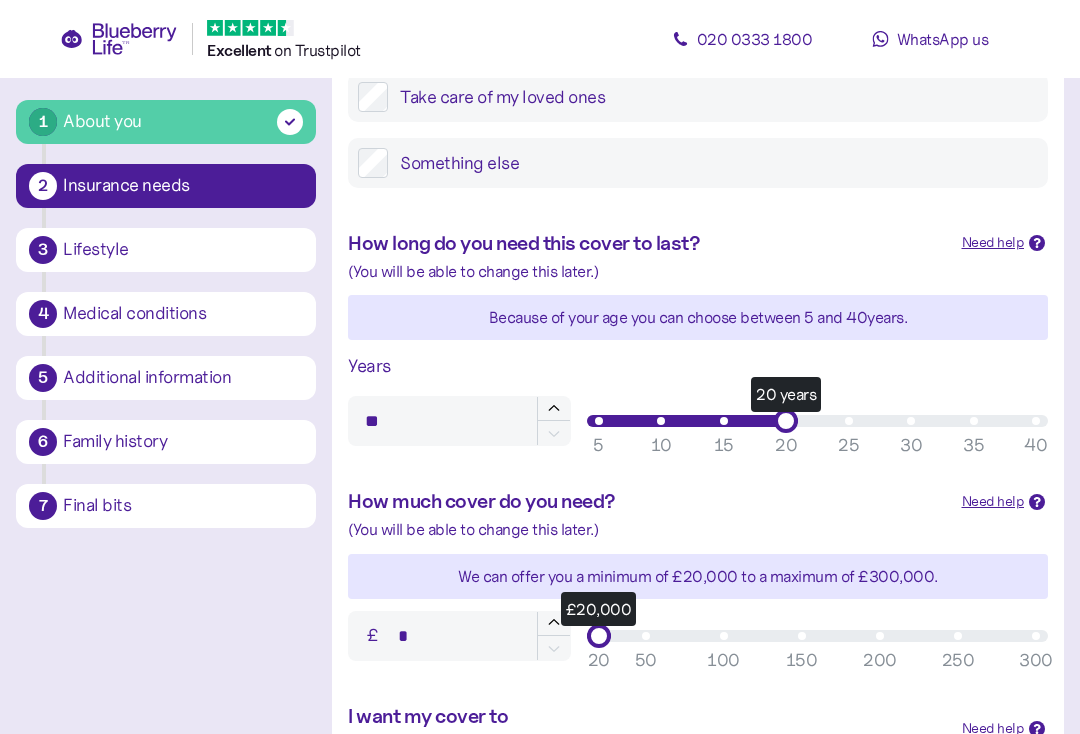 click on "20" at bounding box center (786, 445) 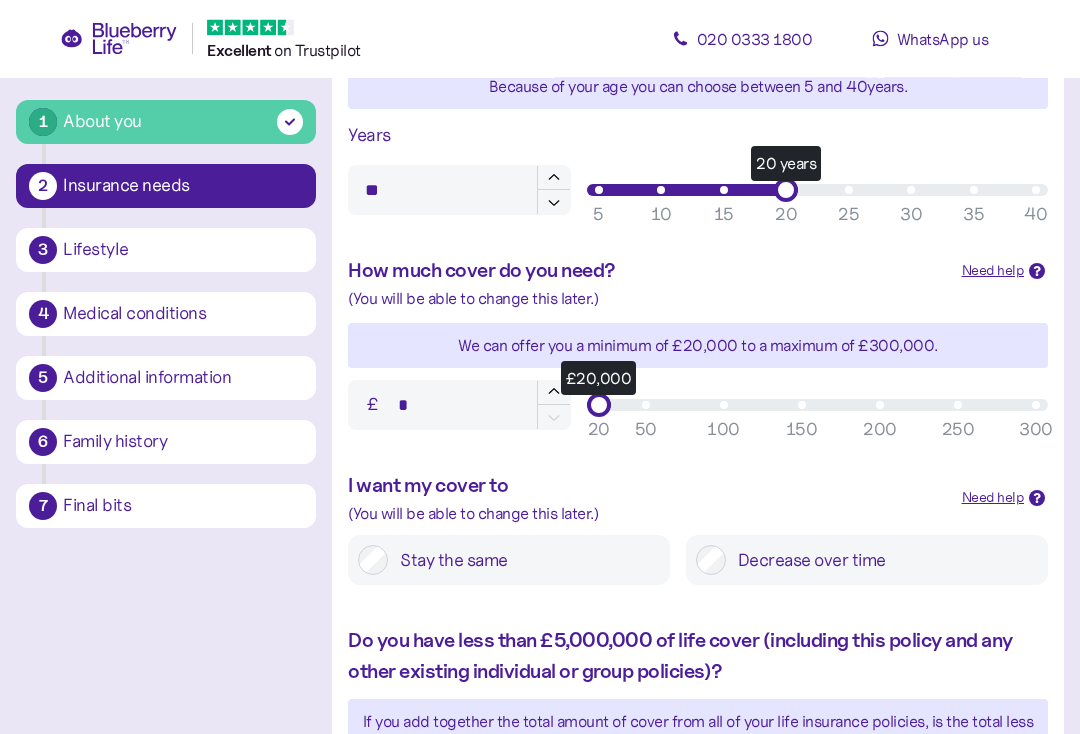 scroll, scrollTop: 676, scrollLeft: 0, axis: vertical 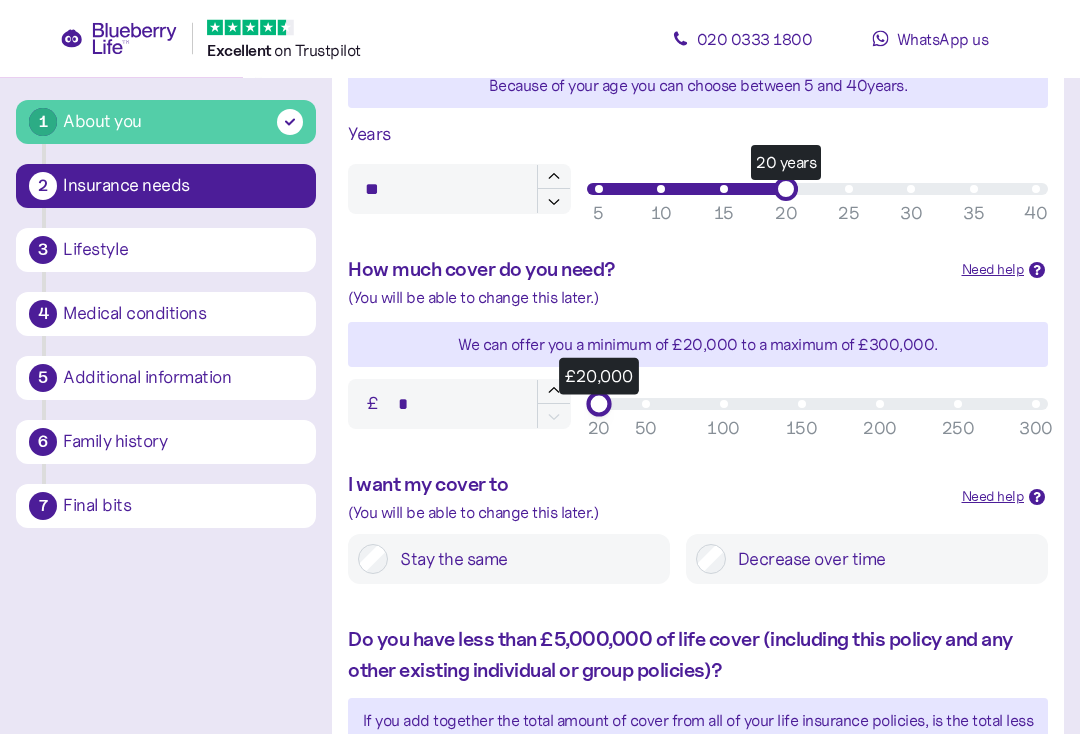 type on "*******" 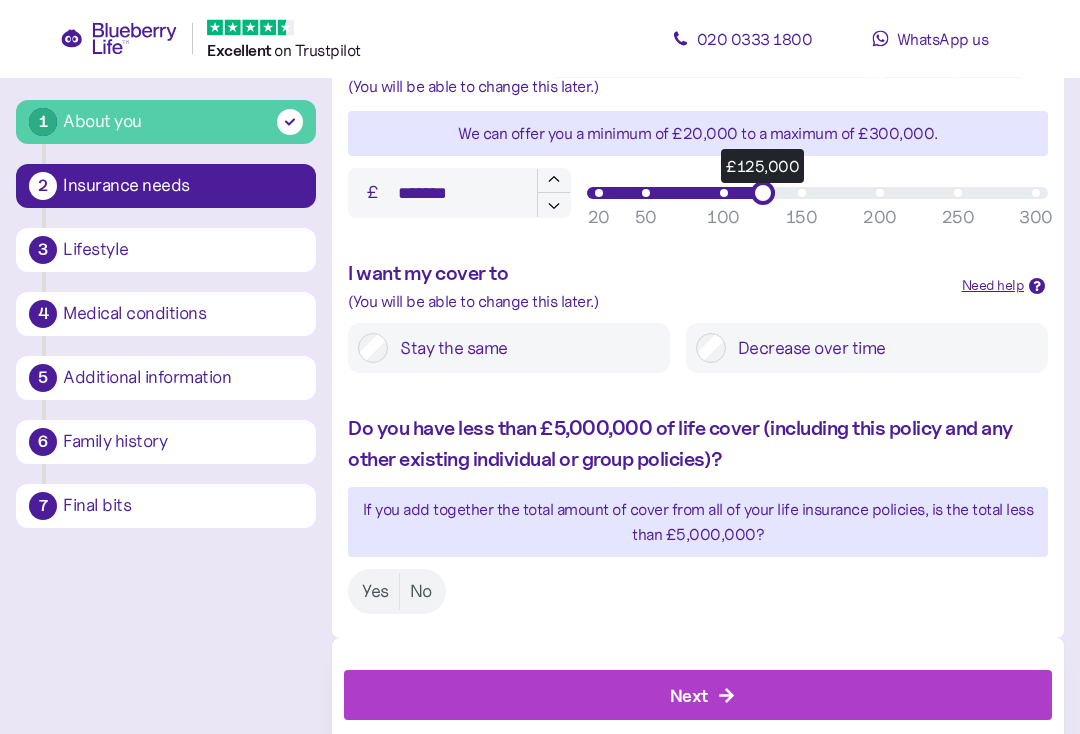 scroll, scrollTop: 891, scrollLeft: 0, axis: vertical 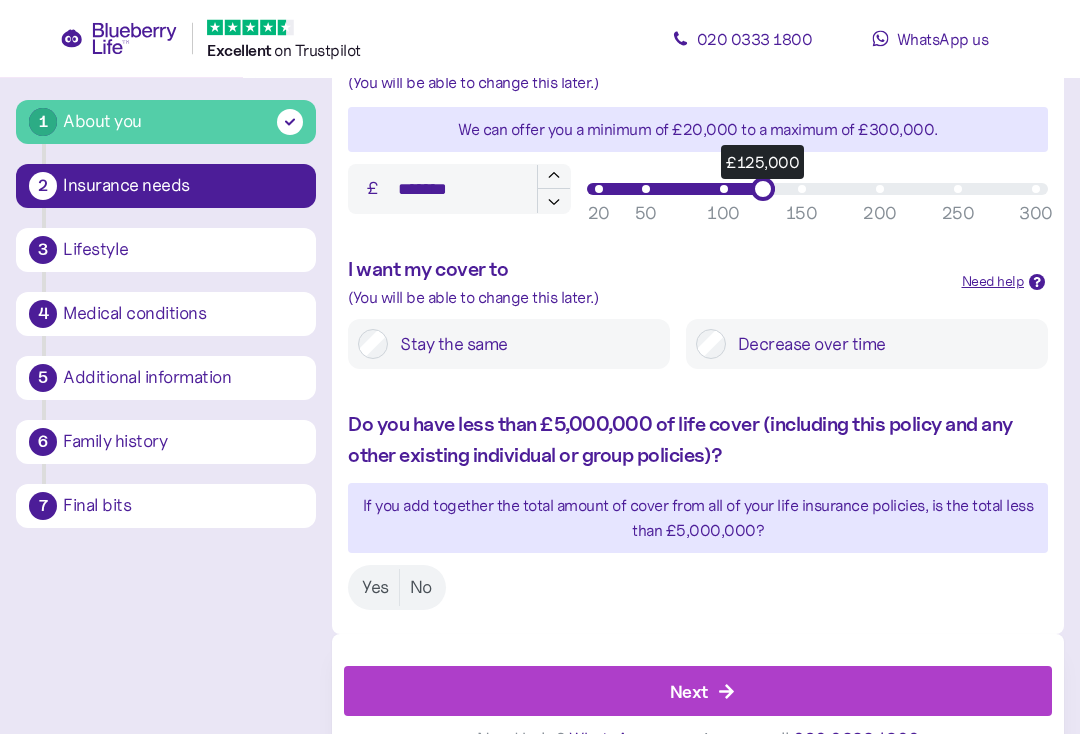 click on "Yes" at bounding box center [375, 588] 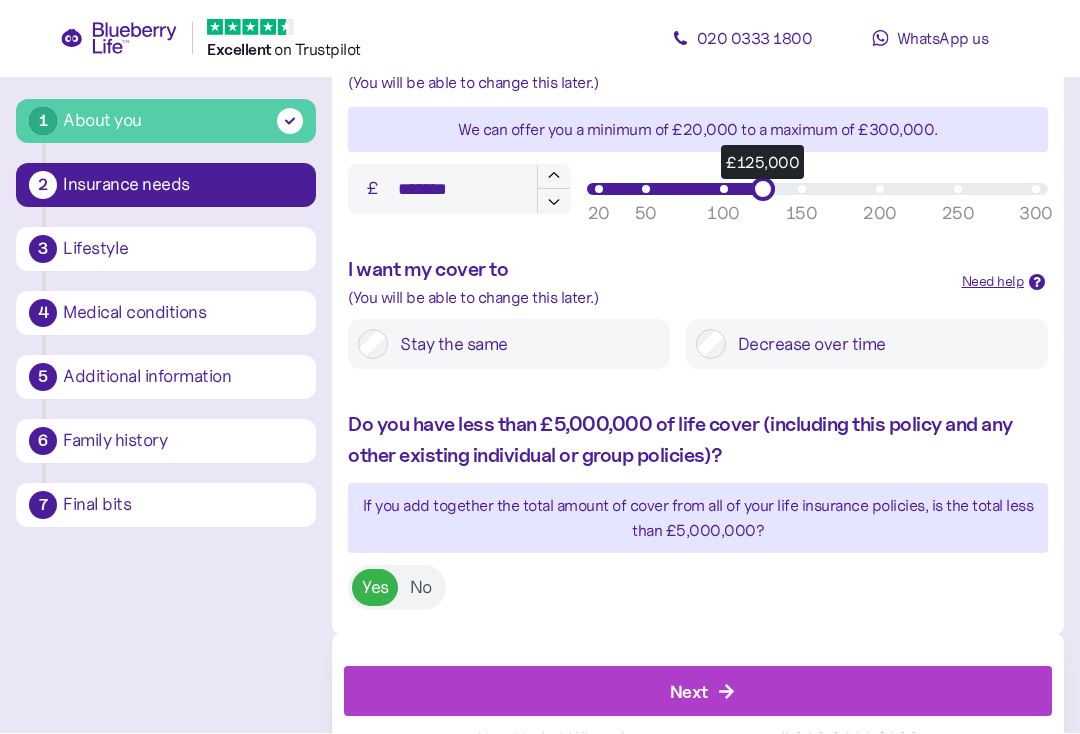 scroll, scrollTop: 891, scrollLeft: 0, axis: vertical 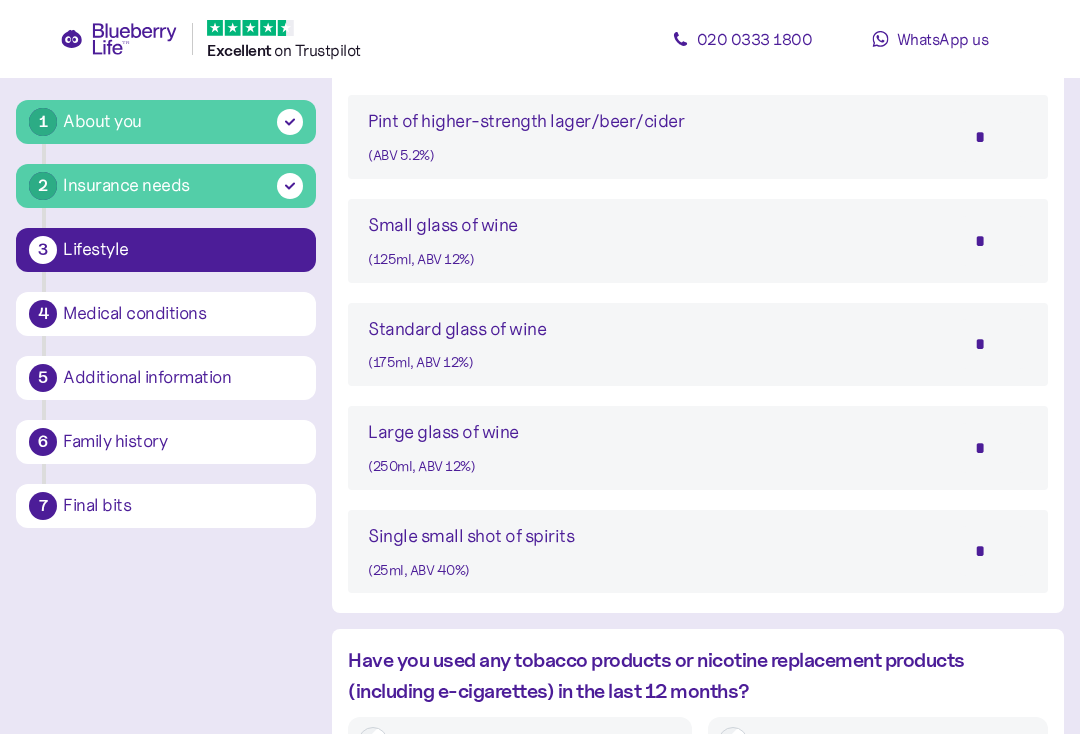 click on "*" at bounding box center [993, 448] 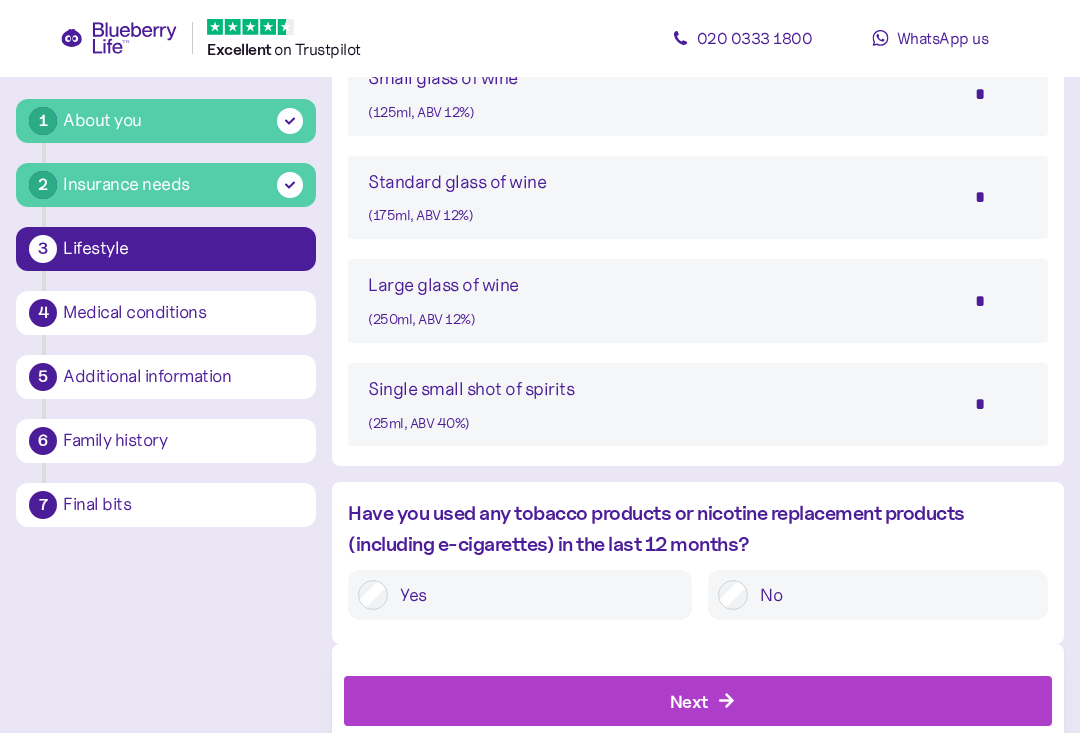 scroll, scrollTop: 1742, scrollLeft: 0, axis: vertical 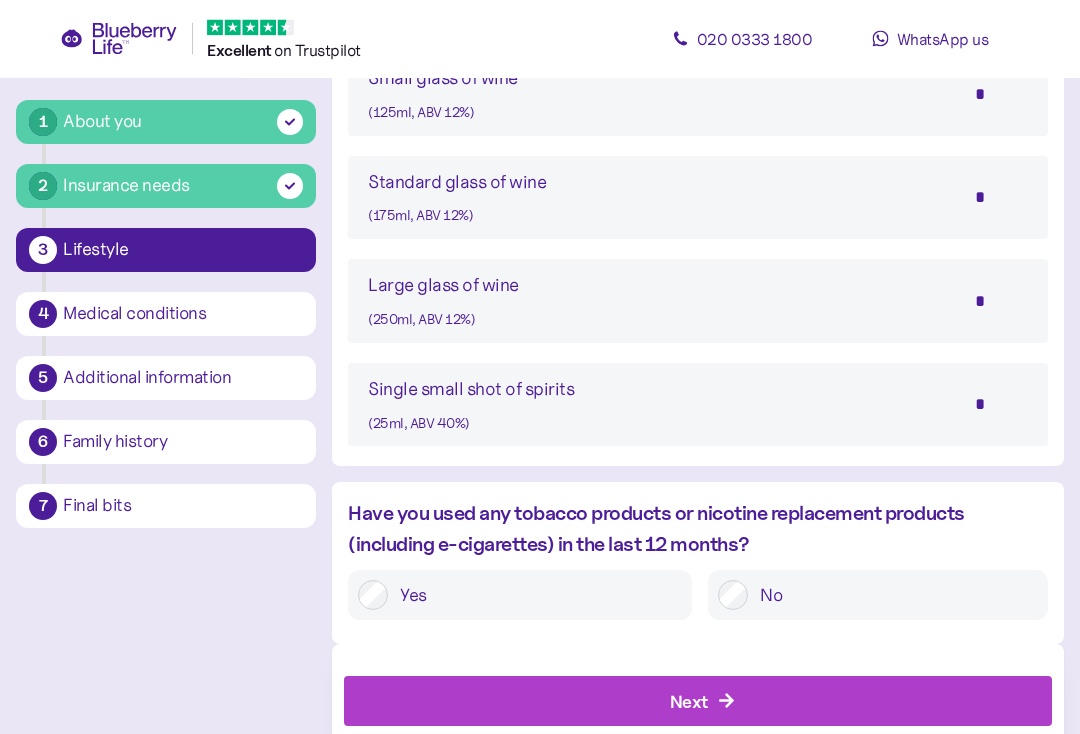 type on "*" 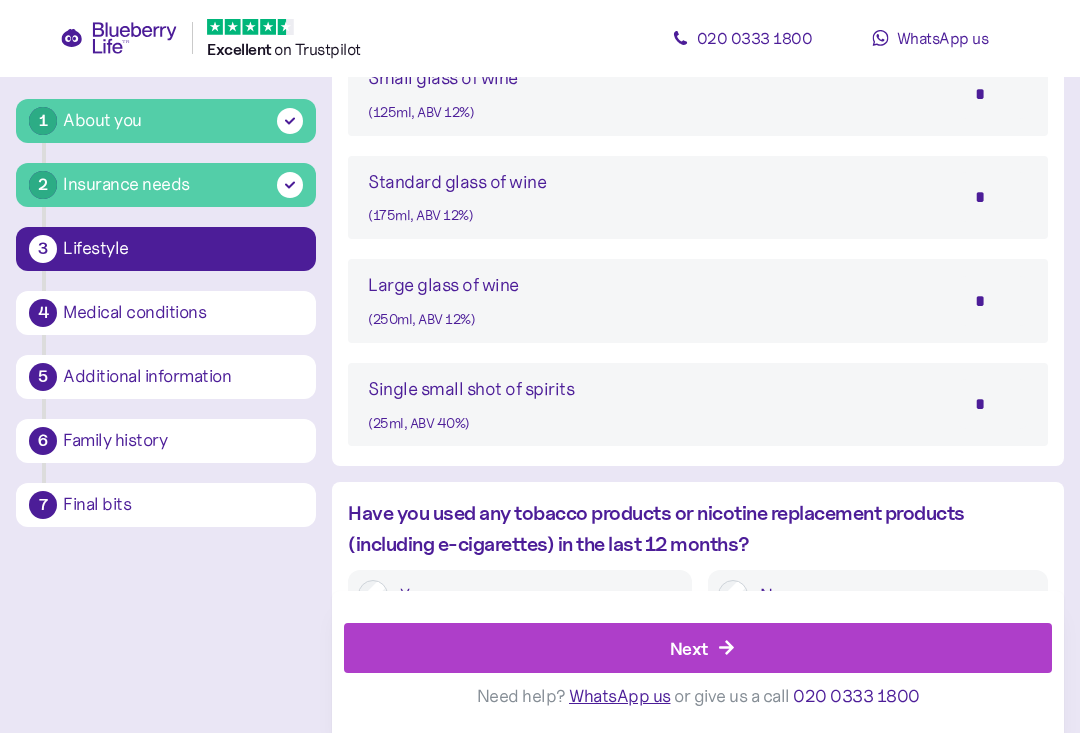 click on "Next" at bounding box center (689, 649) 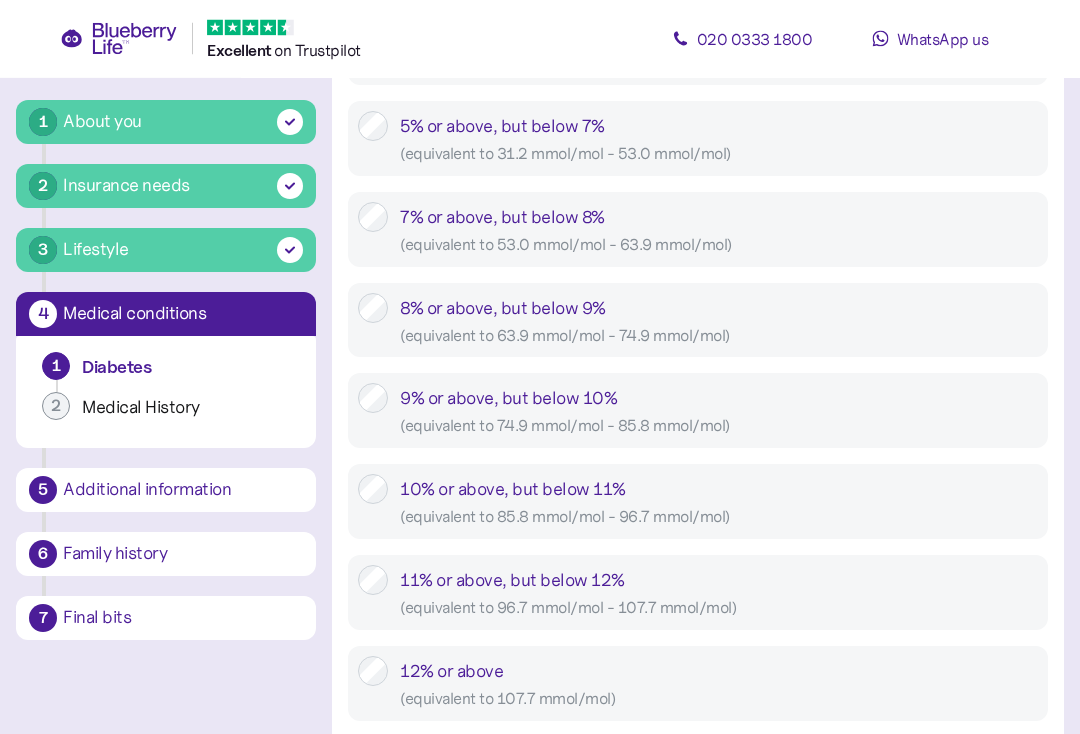 scroll, scrollTop: 38, scrollLeft: 0, axis: vertical 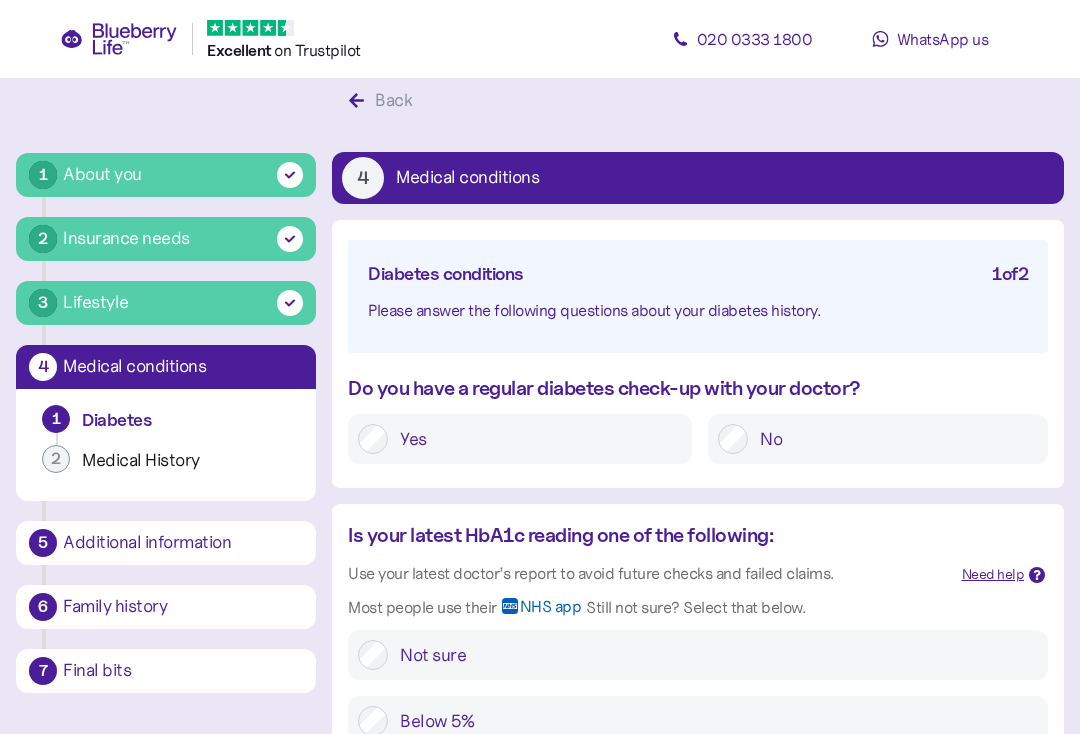 click on "Yes" at bounding box center (535, 439) 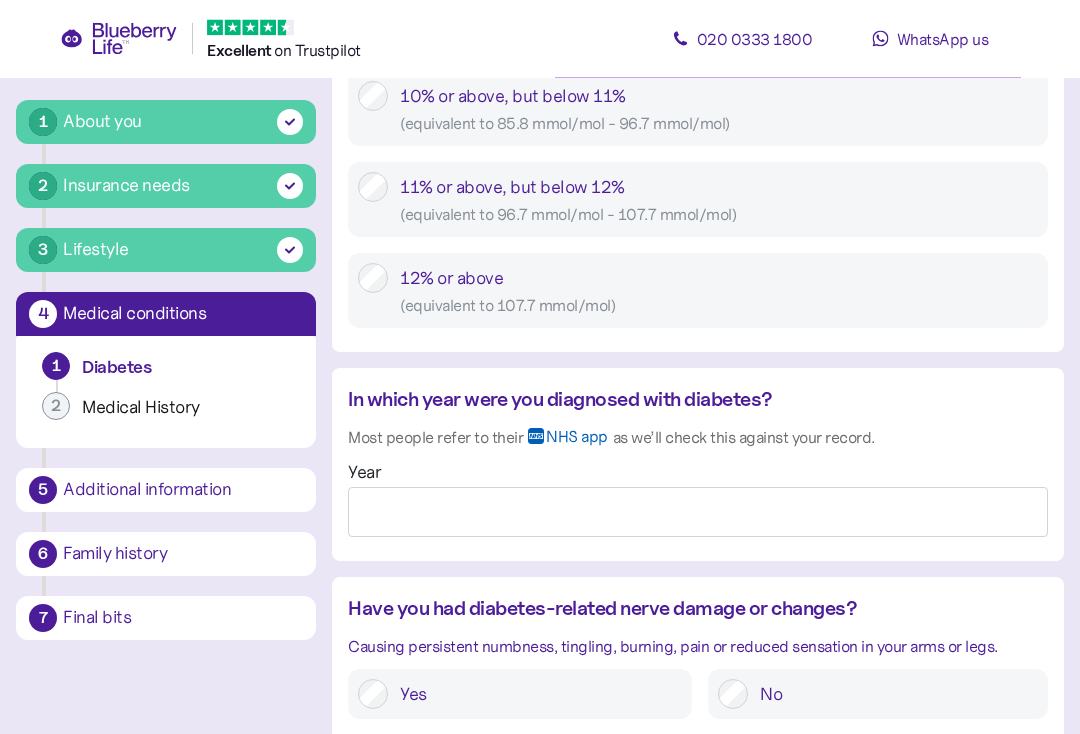 scroll, scrollTop: 1396, scrollLeft: 0, axis: vertical 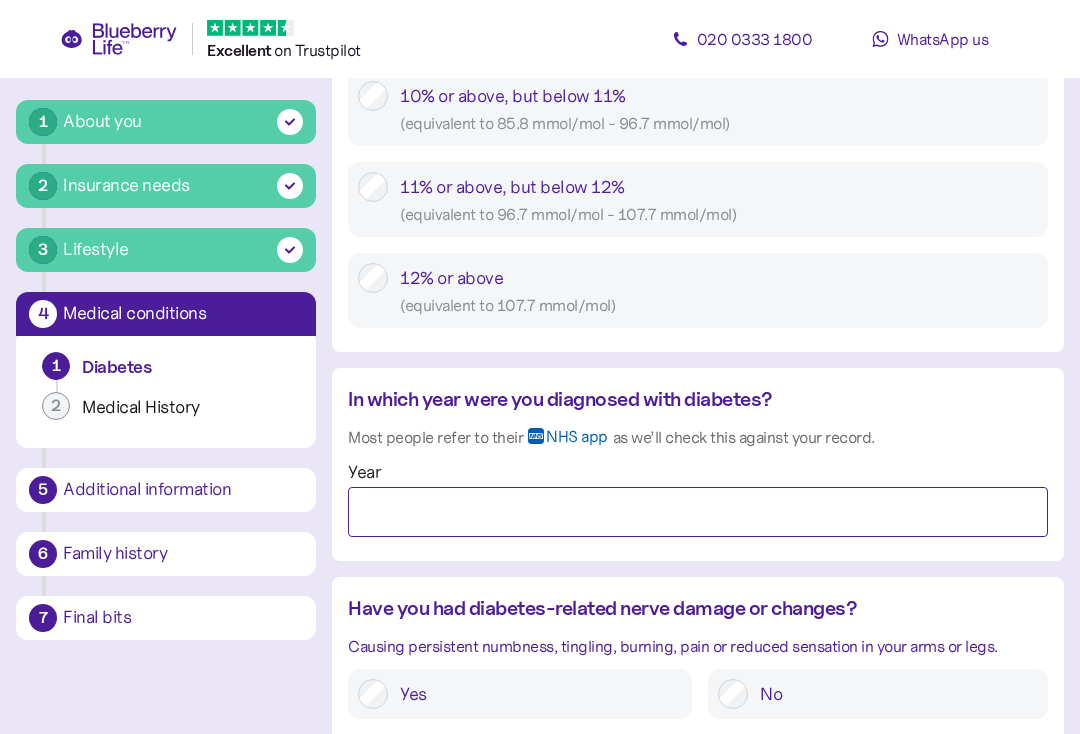 click on "Year" at bounding box center (698, 512) 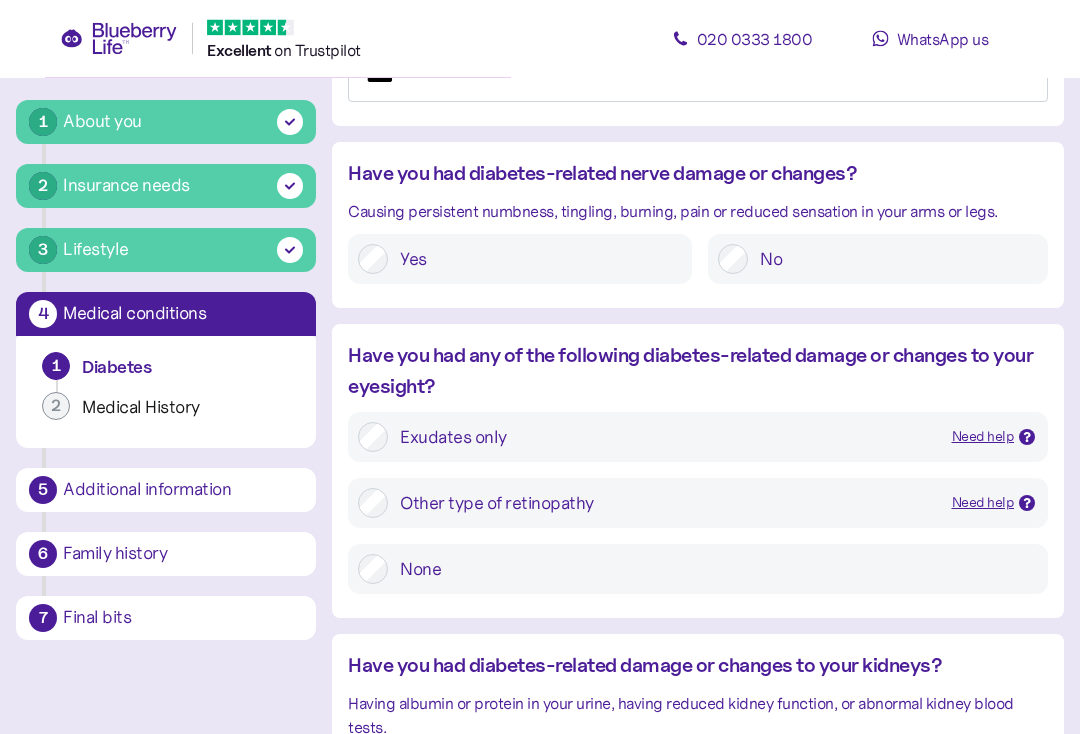scroll, scrollTop: 1831, scrollLeft: 0, axis: vertical 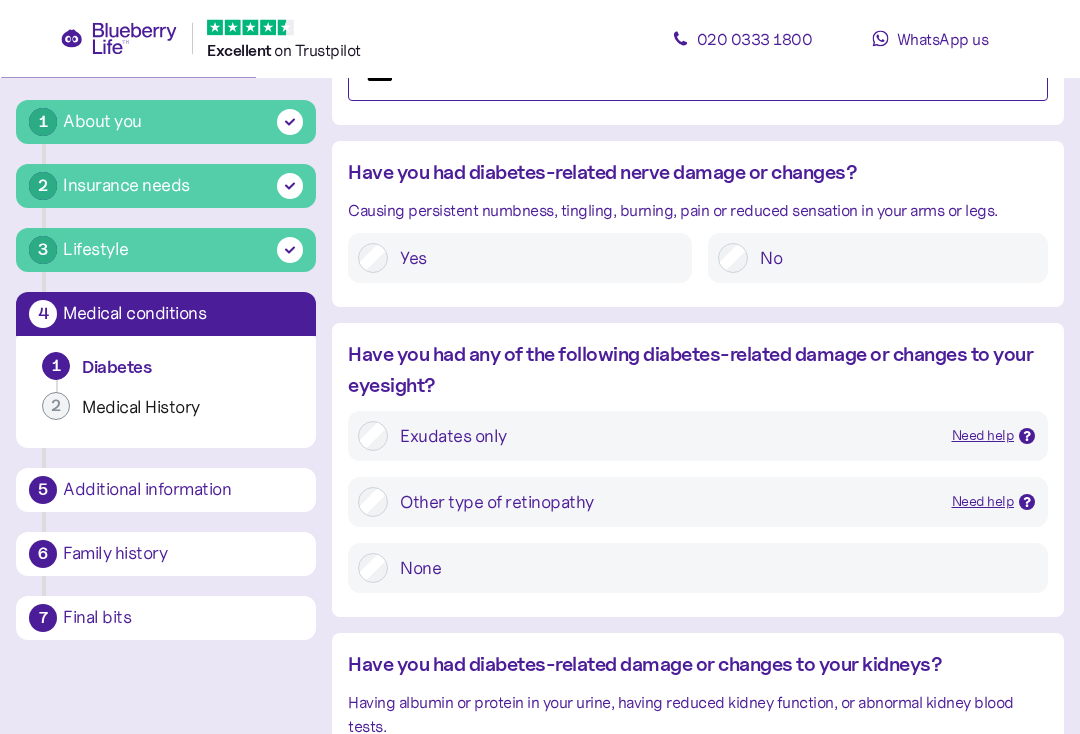 type on "****" 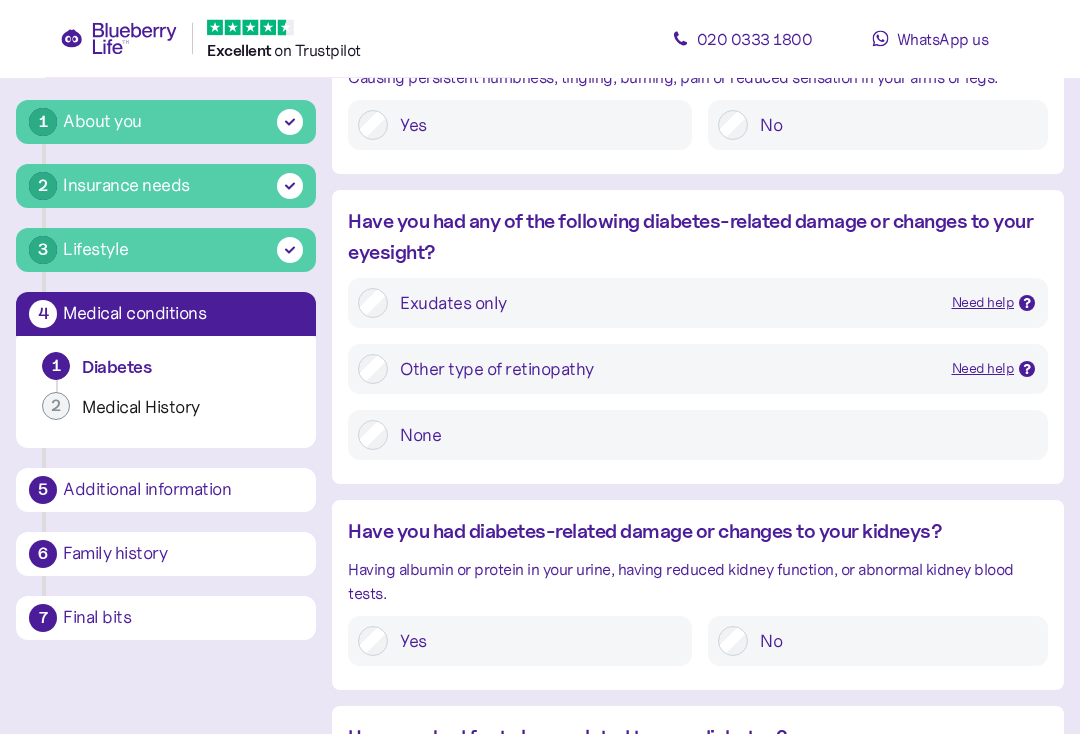 scroll, scrollTop: 1965, scrollLeft: 0, axis: vertical 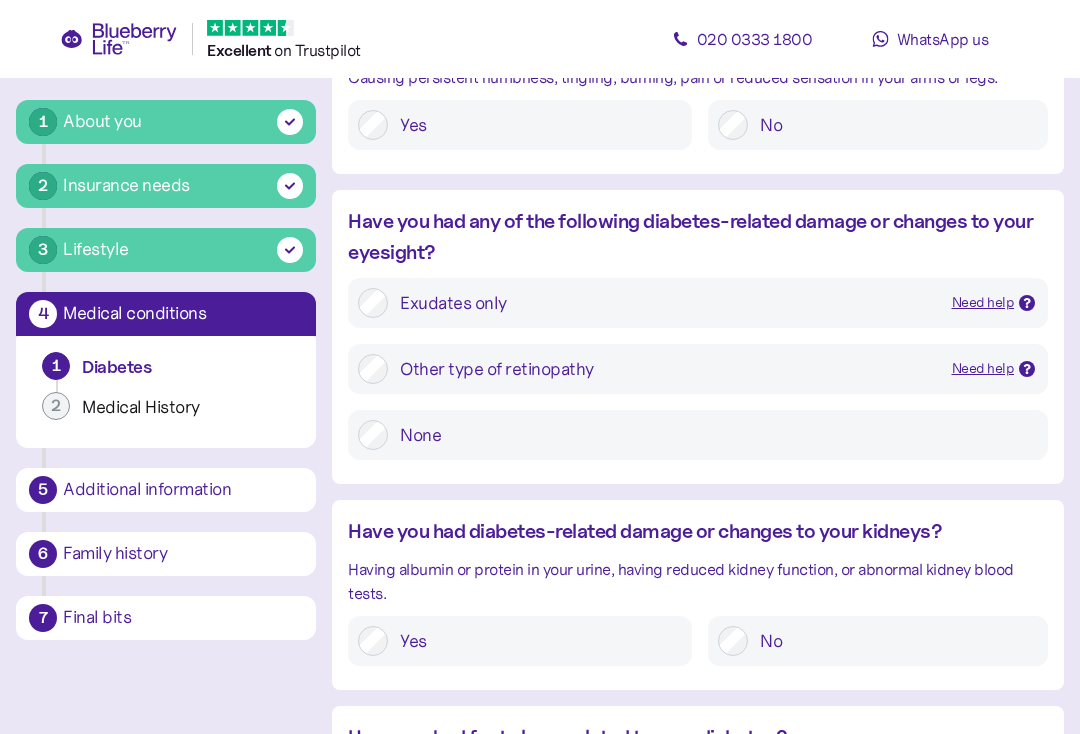 click on "Other type of retinopathy Need help Damage to the retina caused by high blood glucose levels." at bounding box center [713, 369] 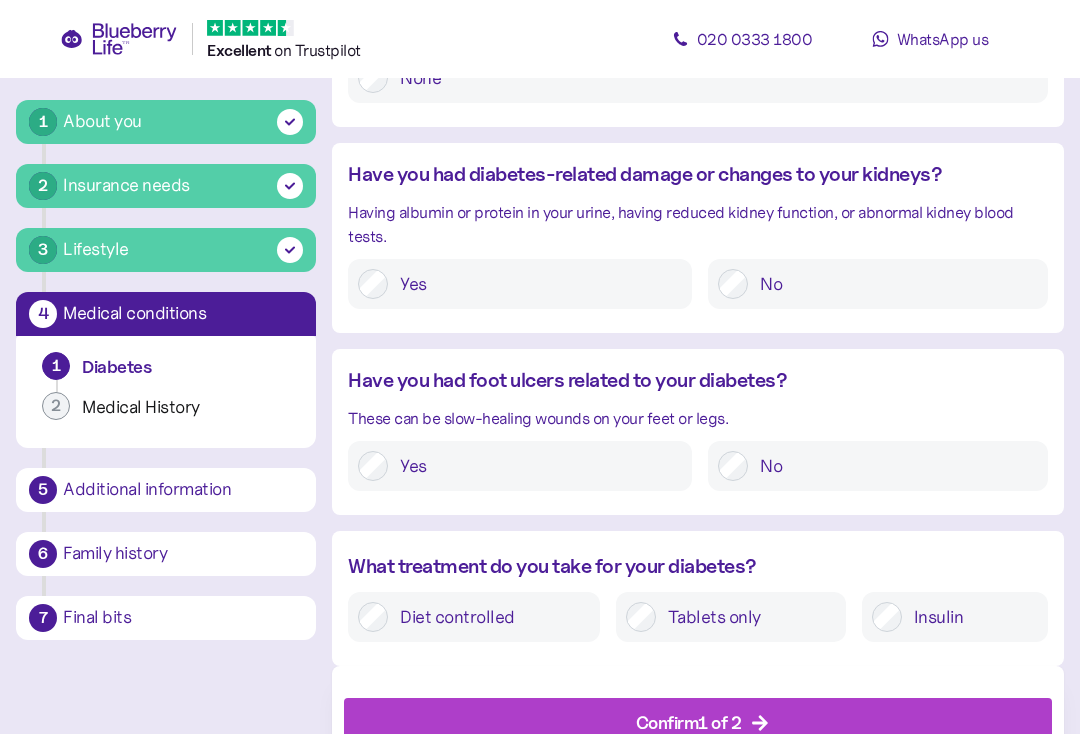 scroll, scrollTop: 2347, scrollLeft: 0, axis: vertical 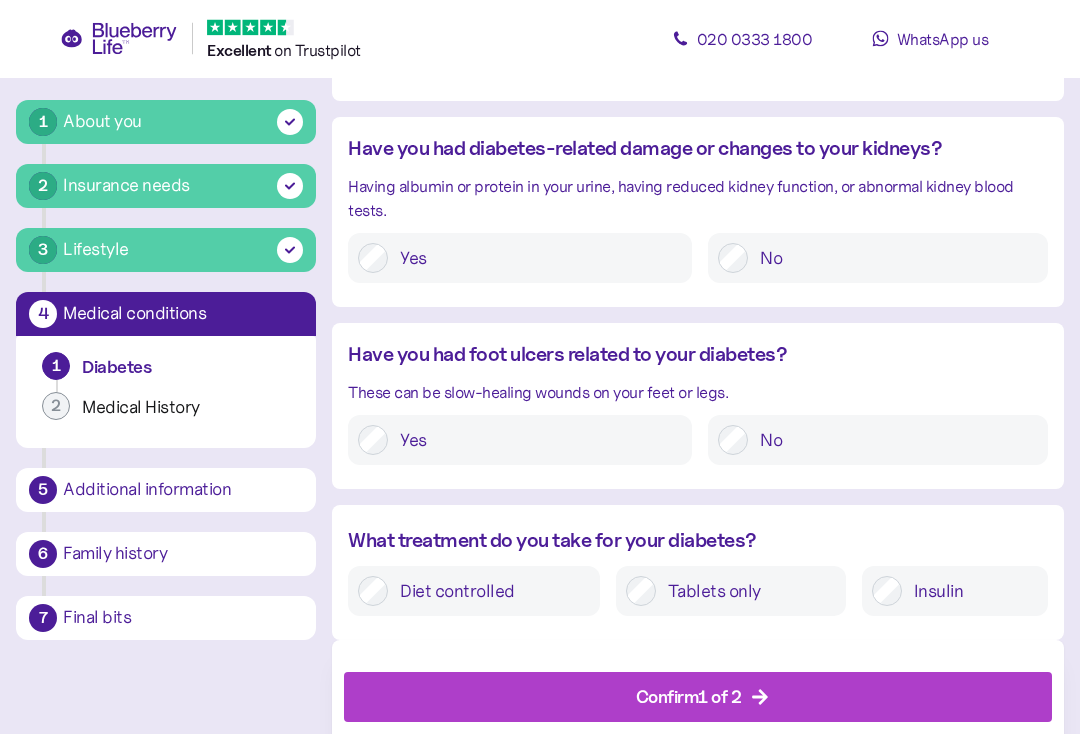 click on "Insulin" at bounding box center [970, 592] 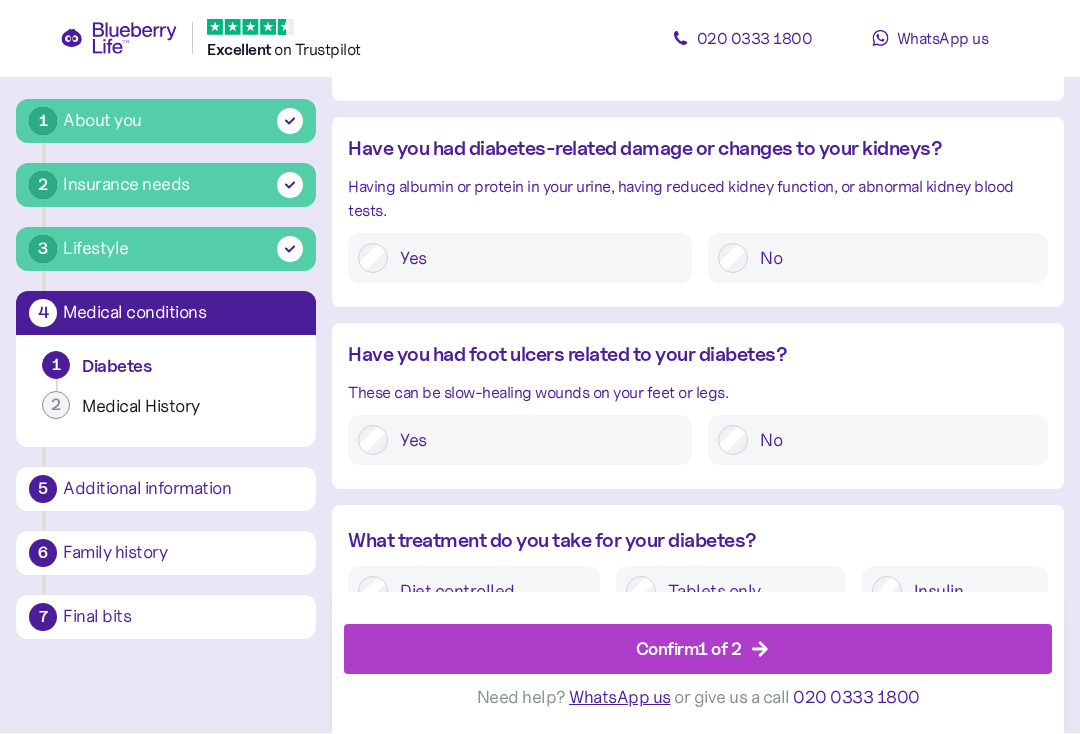 scroll, scrollTop: 2347, scrollLeft: 0, axis: vertical 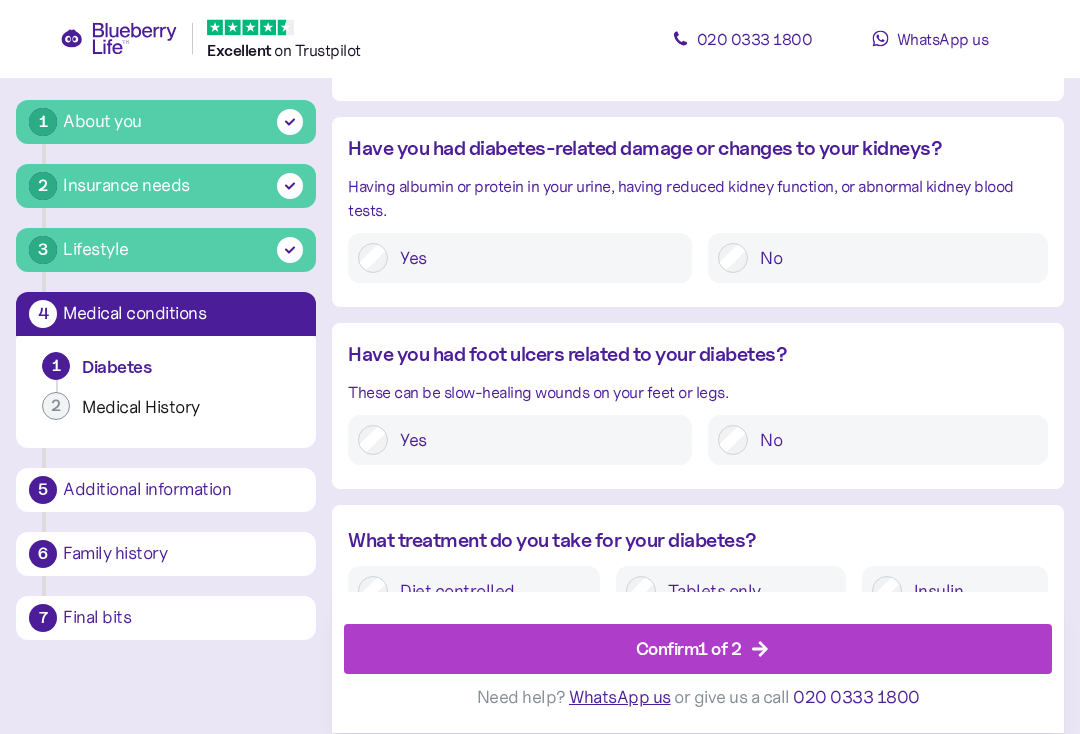 click on "Confirm  1 of 2" at bounding box center (702, 650) 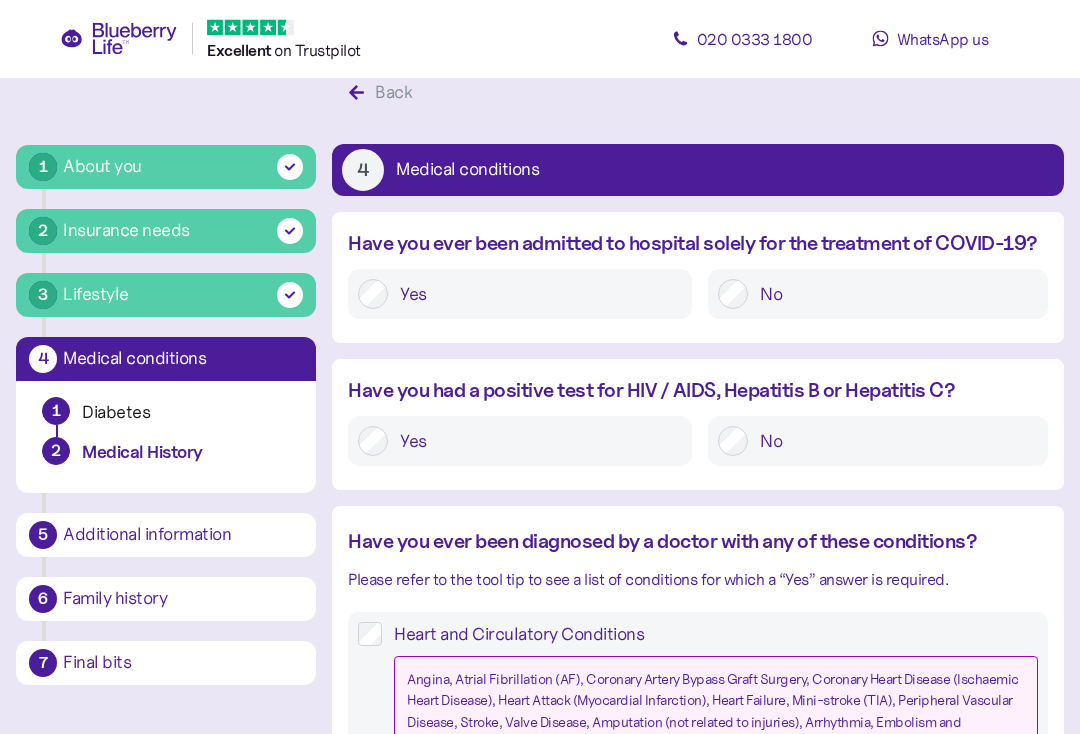 scroll, scrollTop: 38, scrollLeft: 0, axis: vertical 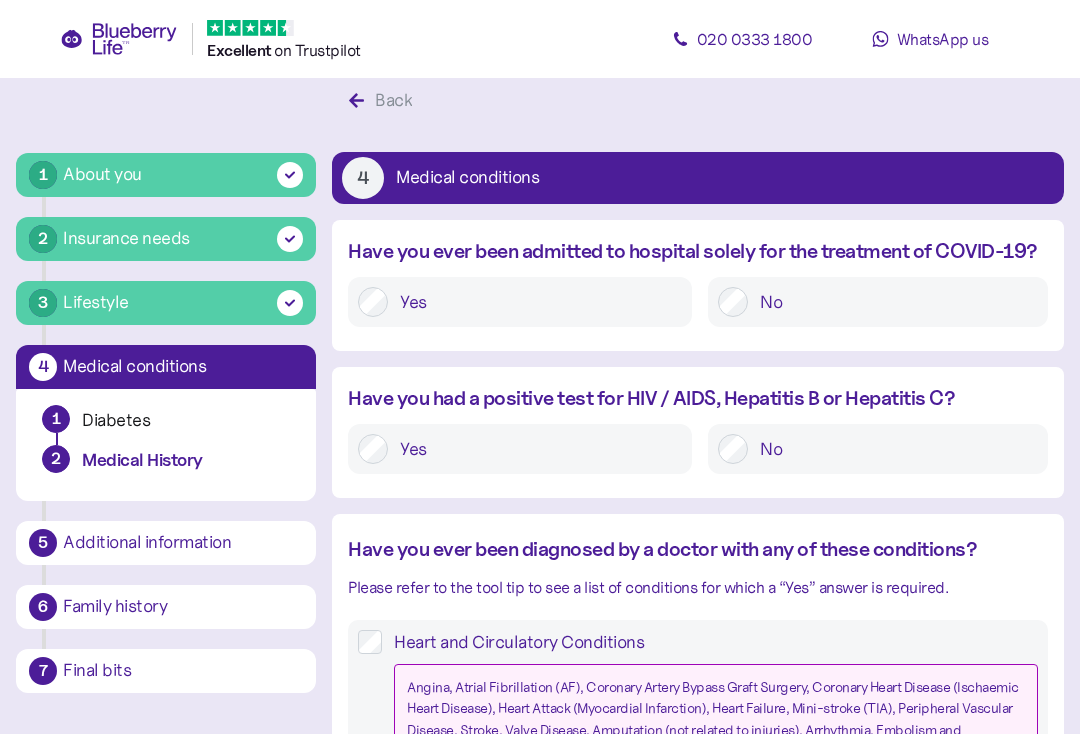 click on "No" at bounding box center (893, 302) 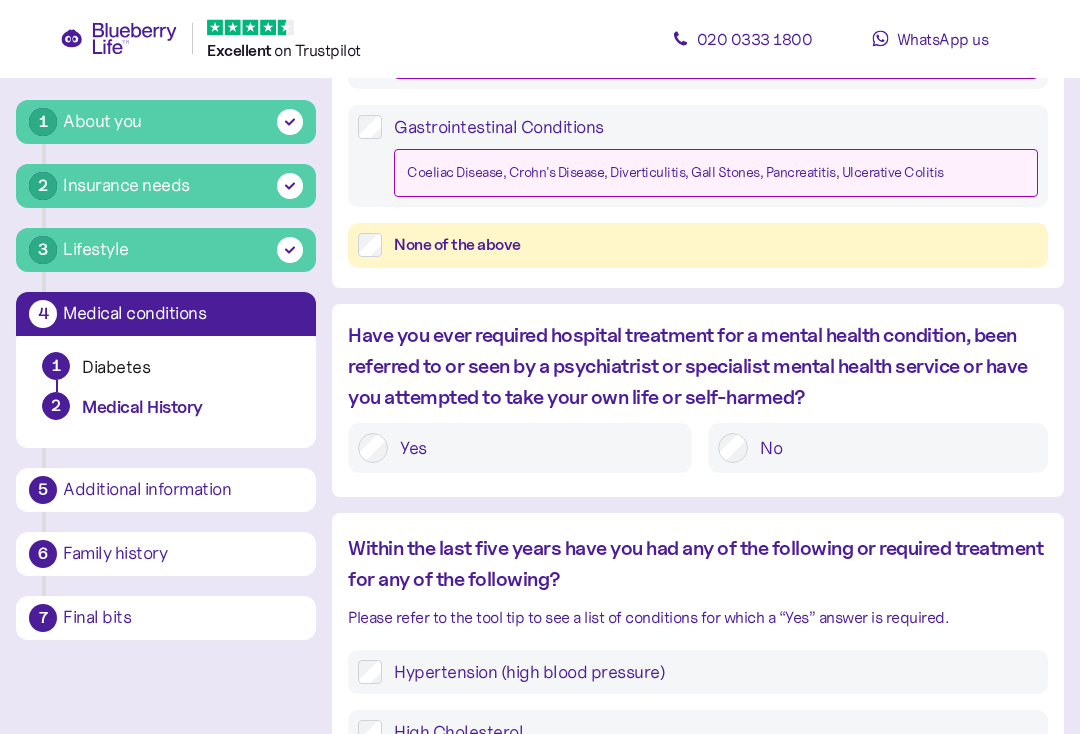 scroll, scrollTop: 1014, scrollLeft: 0, axis: vertical 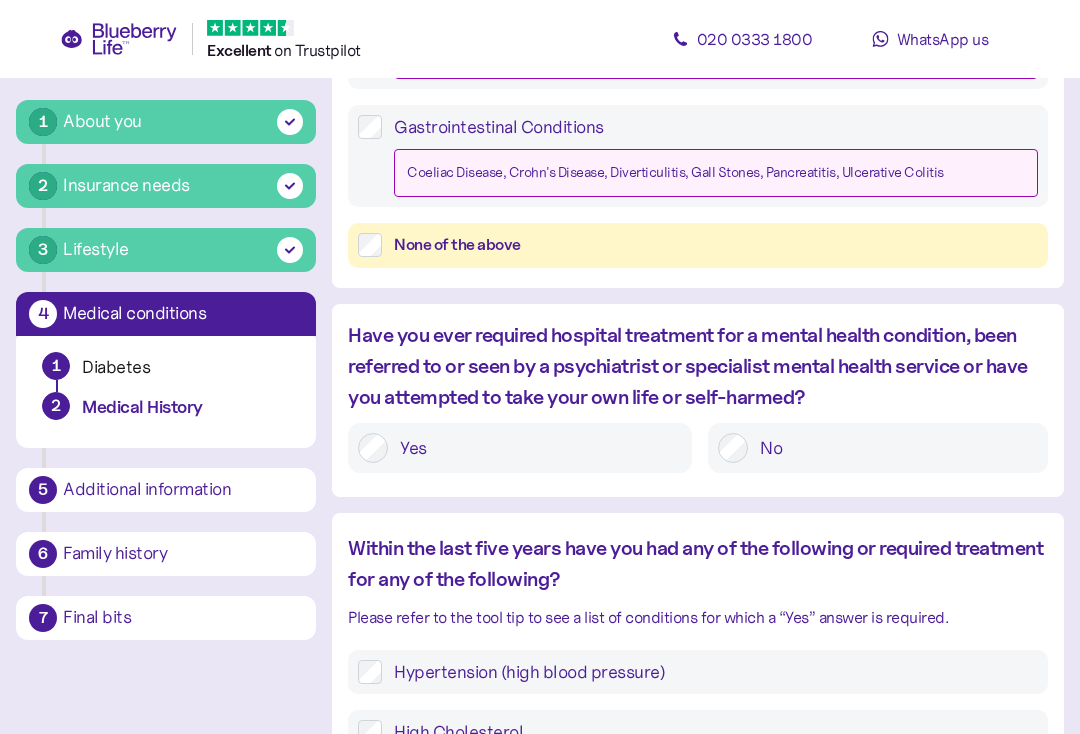 click on "No" at bounding box center (893, 448) 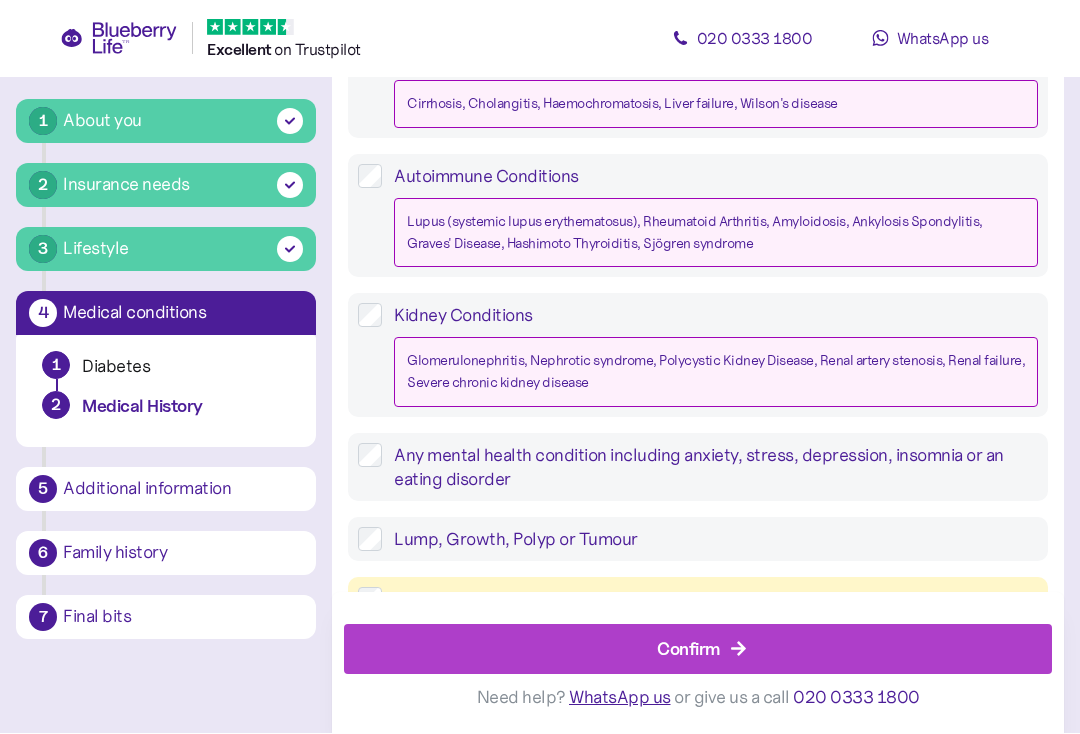 scroll, scrollTop: 1929, scrollLeft: 0, axis: vertical 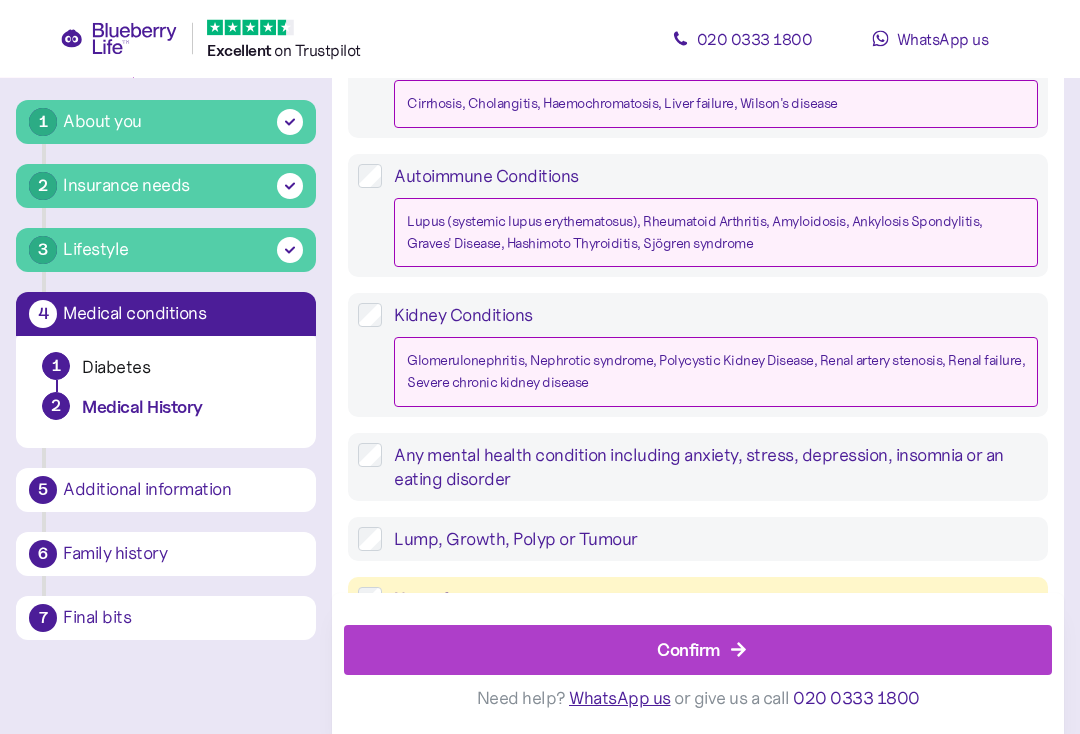 click on "Confirm" at bounding box center [688, 649] 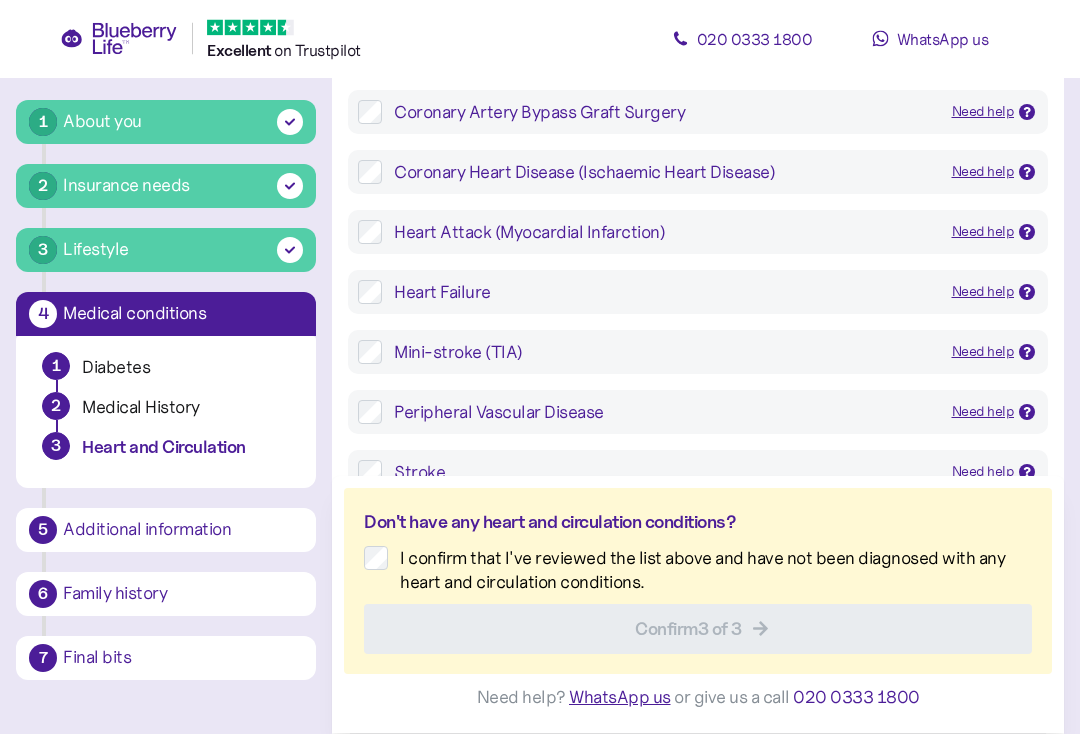 scroll, scrollTop: 637, scrollLeft: 0, axis: vertical 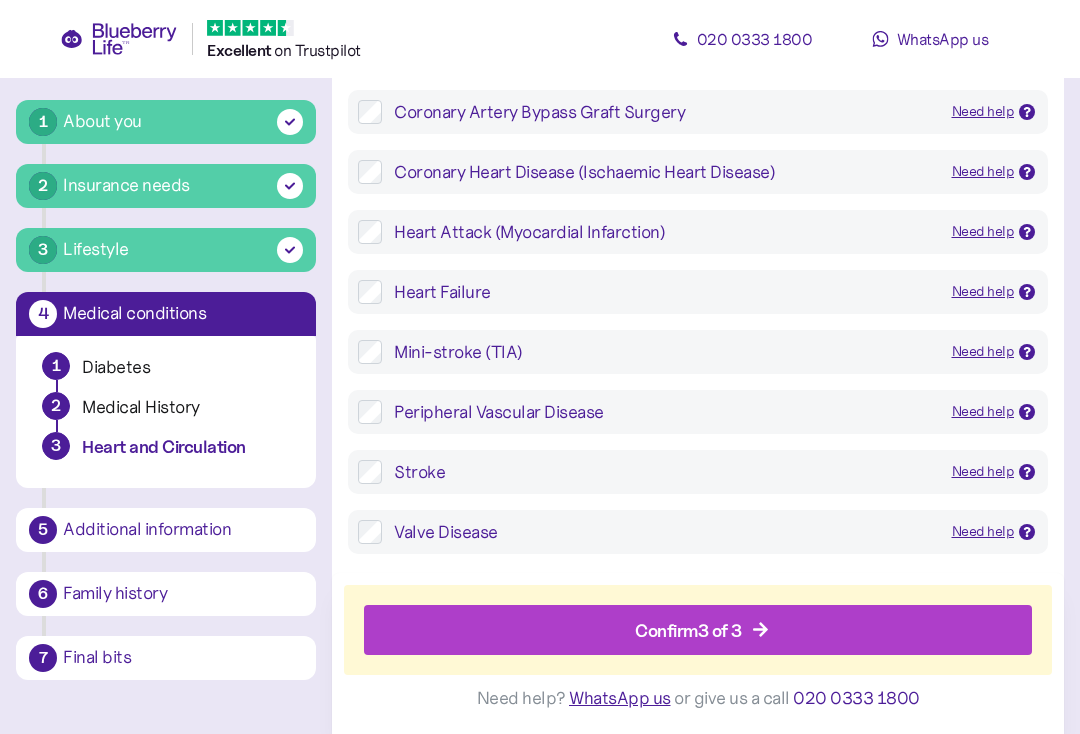 click on "Confirm  3 of 3" at bounding box center (688, 629) 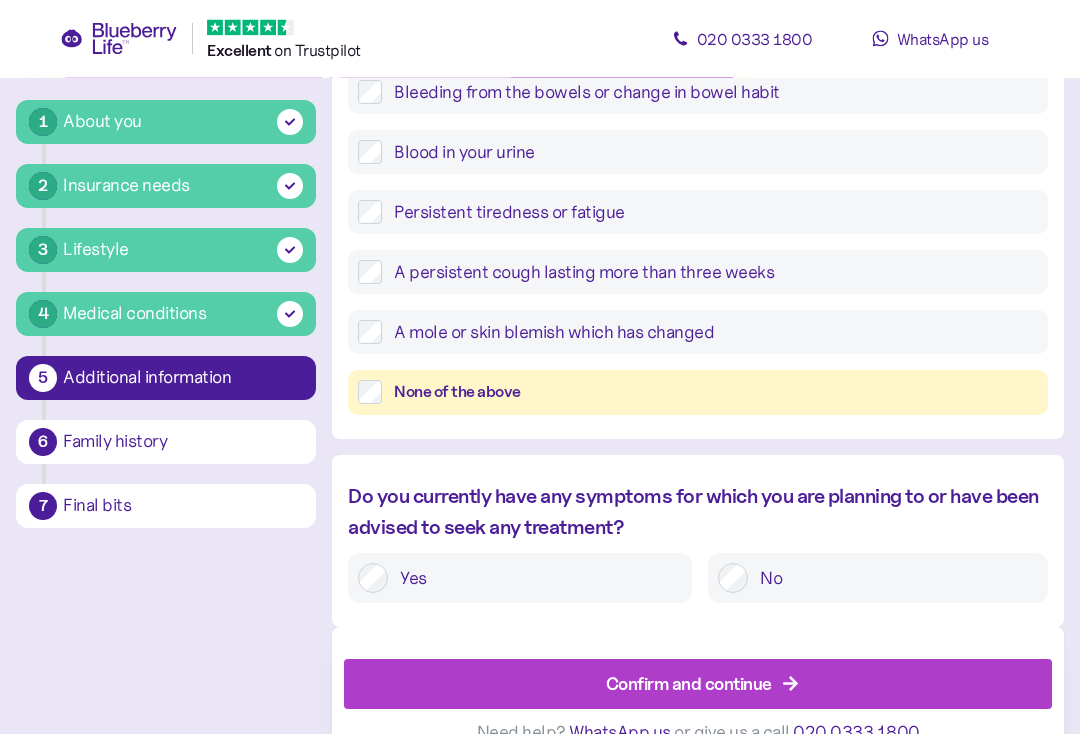 scroll, scrollTop: 876, scrollLeft: 0, axis: vertical 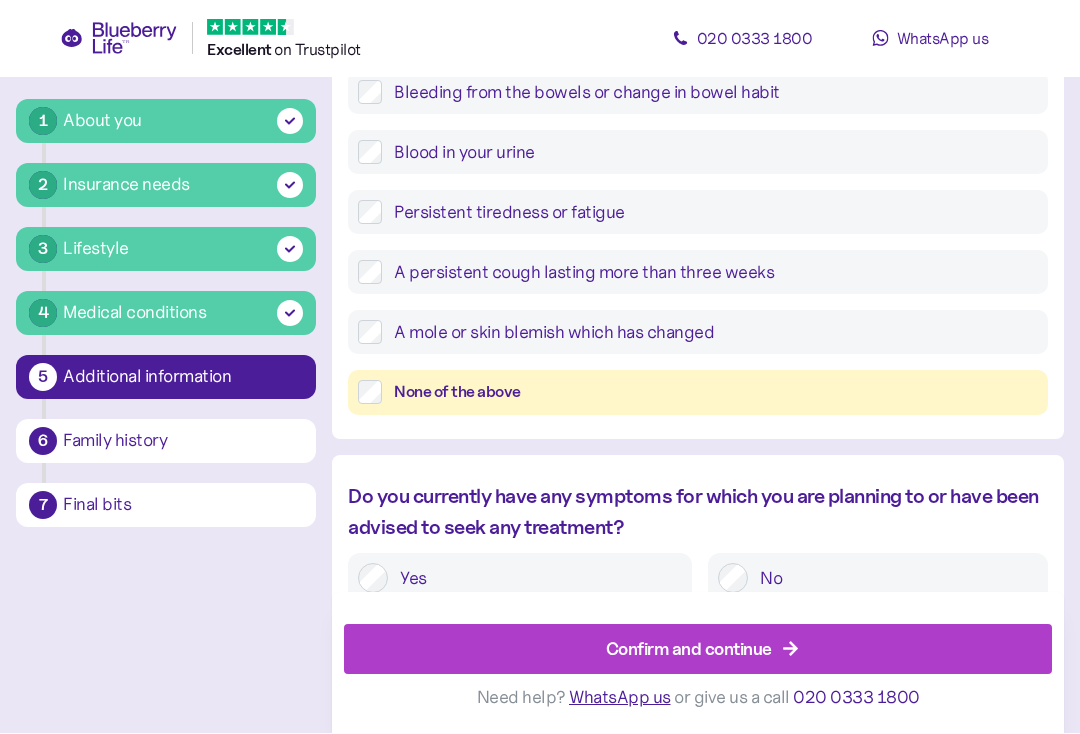 click on "Confirm and continue" at bounding box center (689, 649) 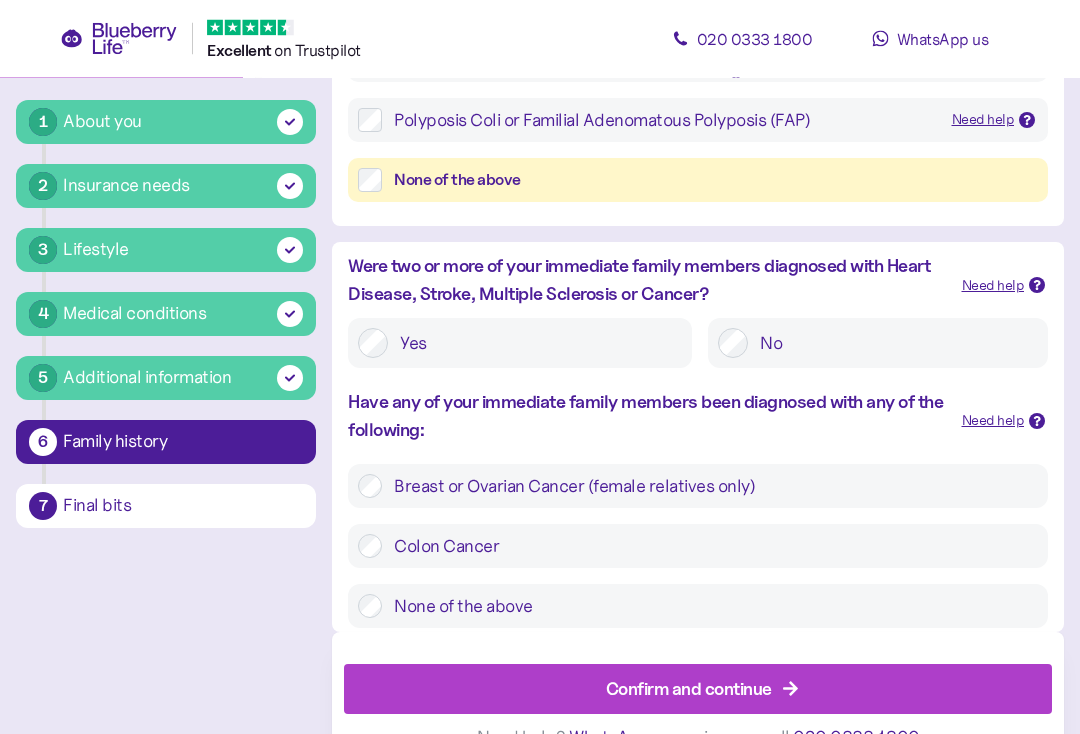 scroll, scrollTop: 602, scrollLeft: 0, axis: vertical 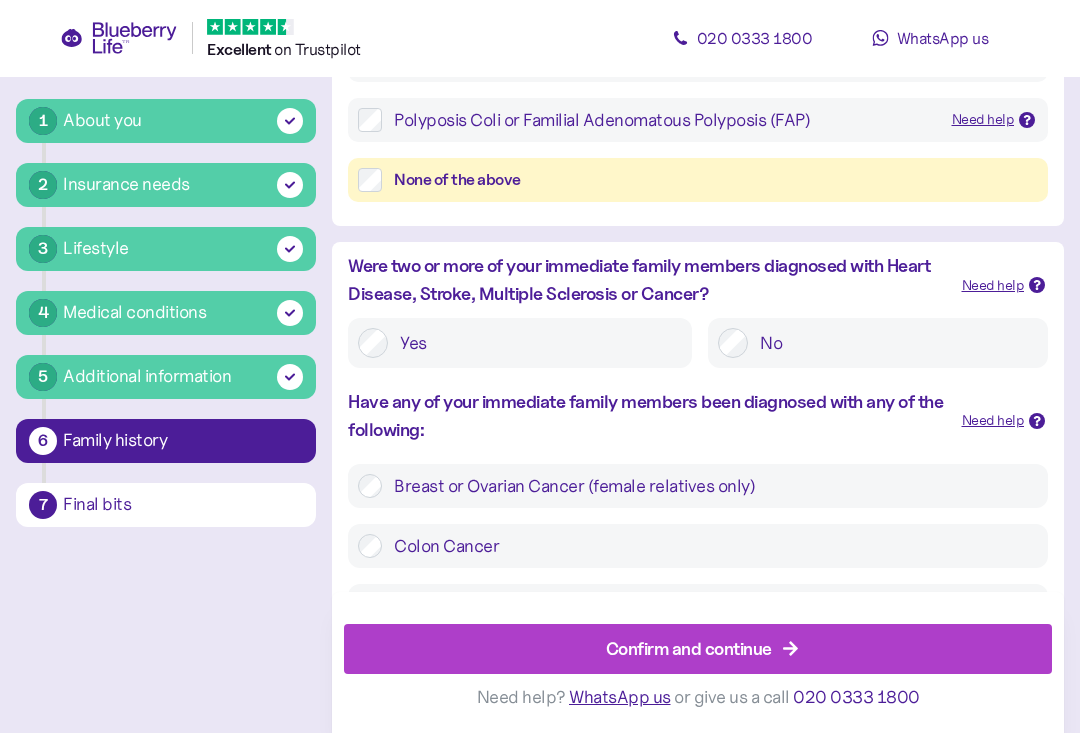 click on "Confirm and continue" at bounding box center [689, 649] 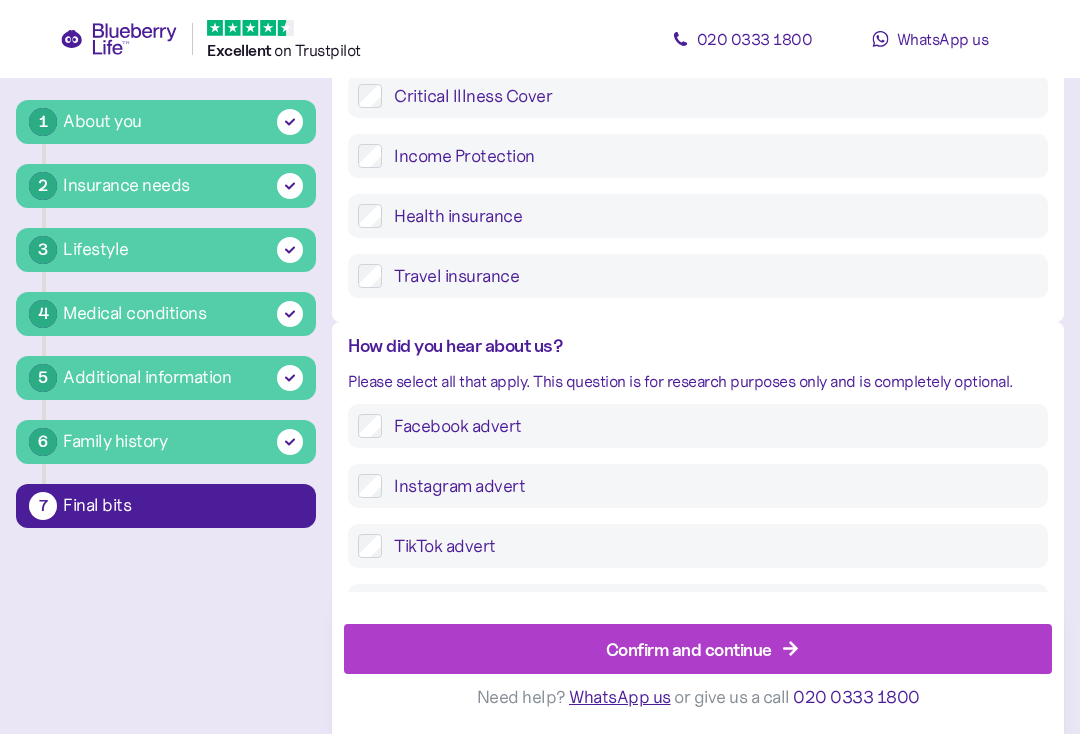 scroll, scrollTop: 299, scrollLeft: 0, axis: vertical 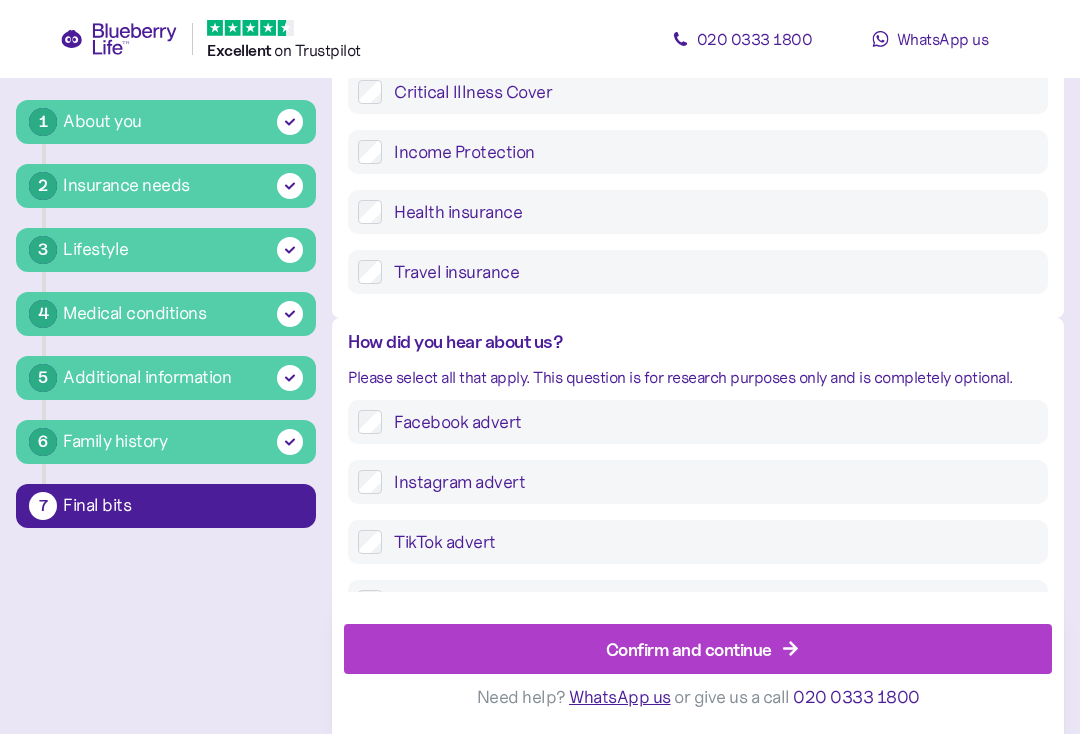 click on "Facebook advert" at bounding box center (710, 422) 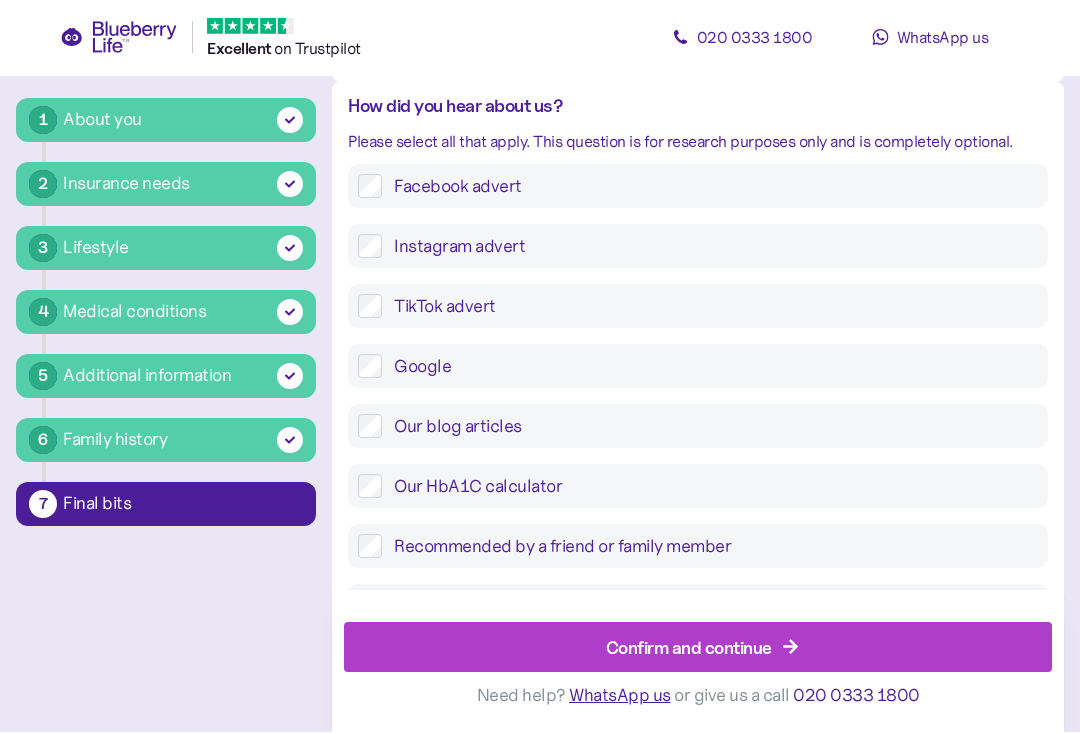 scroll, scrollTop: 556, scrollLeft: 0, axis: vertical 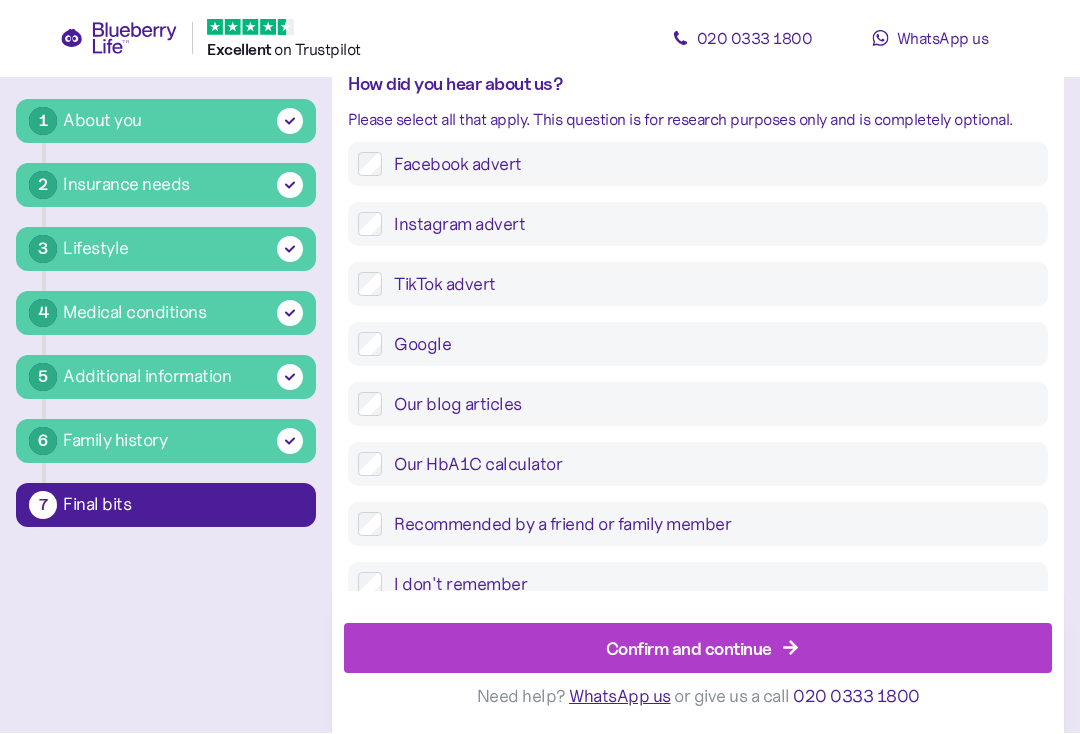 click on "Confirm and continue" at bounding box center (689, 650) 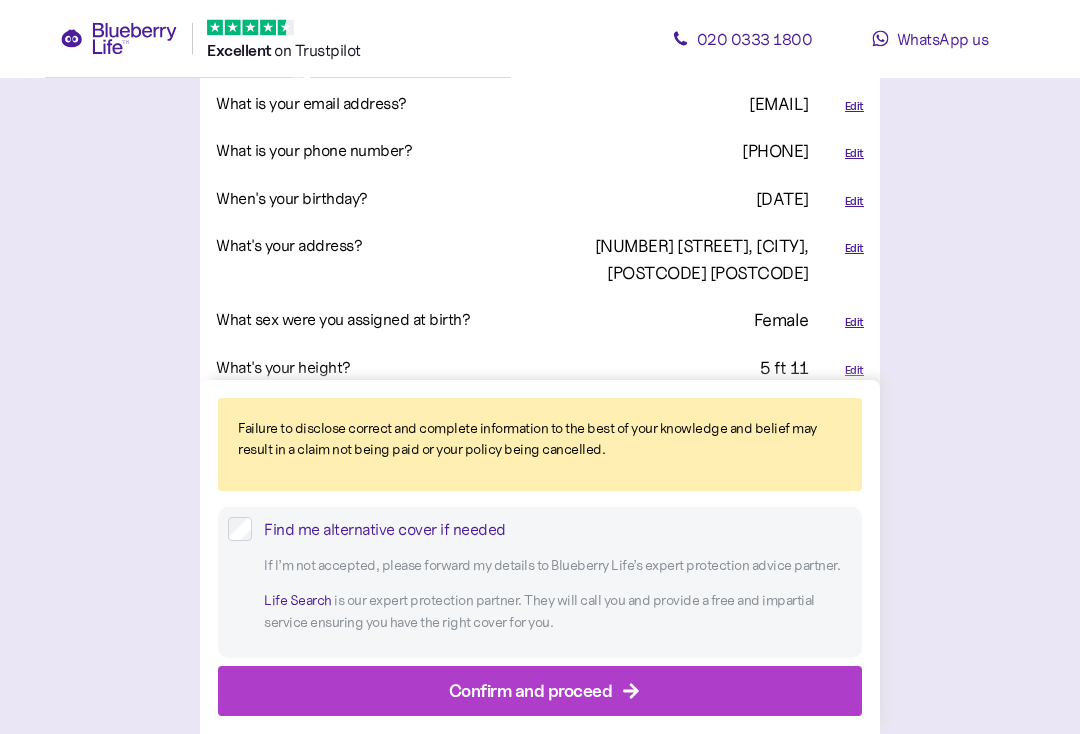 scroll, scrollTop: 836, scrollLeft: 0, axis: vertical 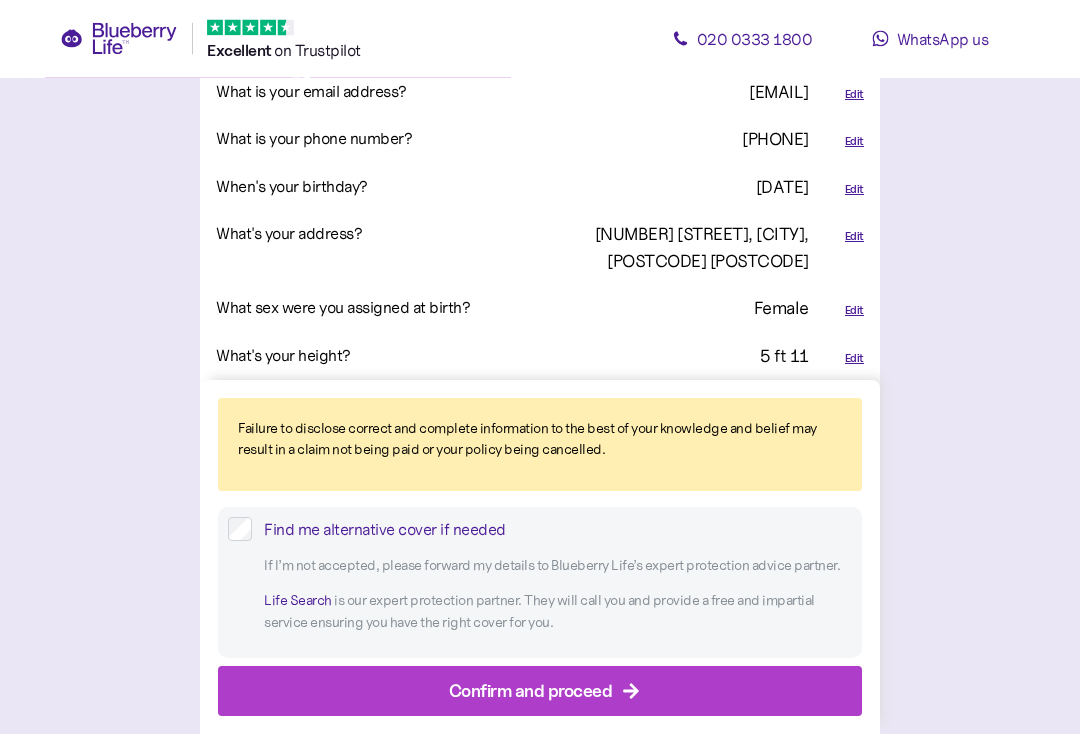 click on "Edit" at bounding box center (844, 404) 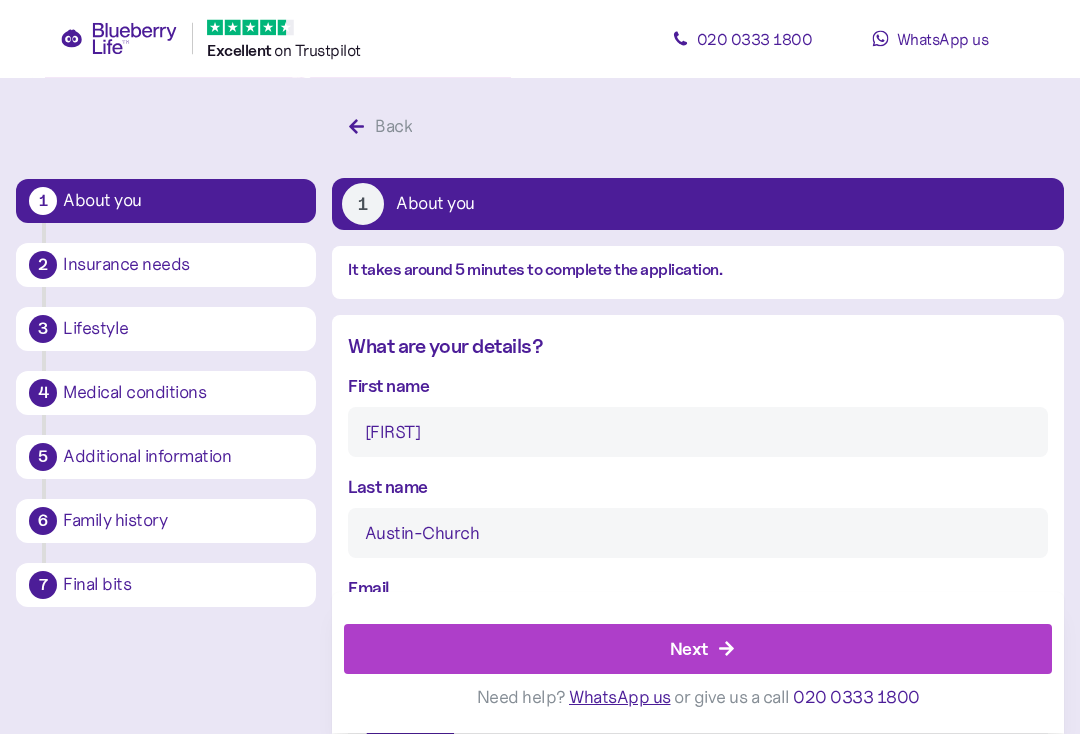 scroll, scrollTop: 1819, scrollLeft: 0, axis: vertical 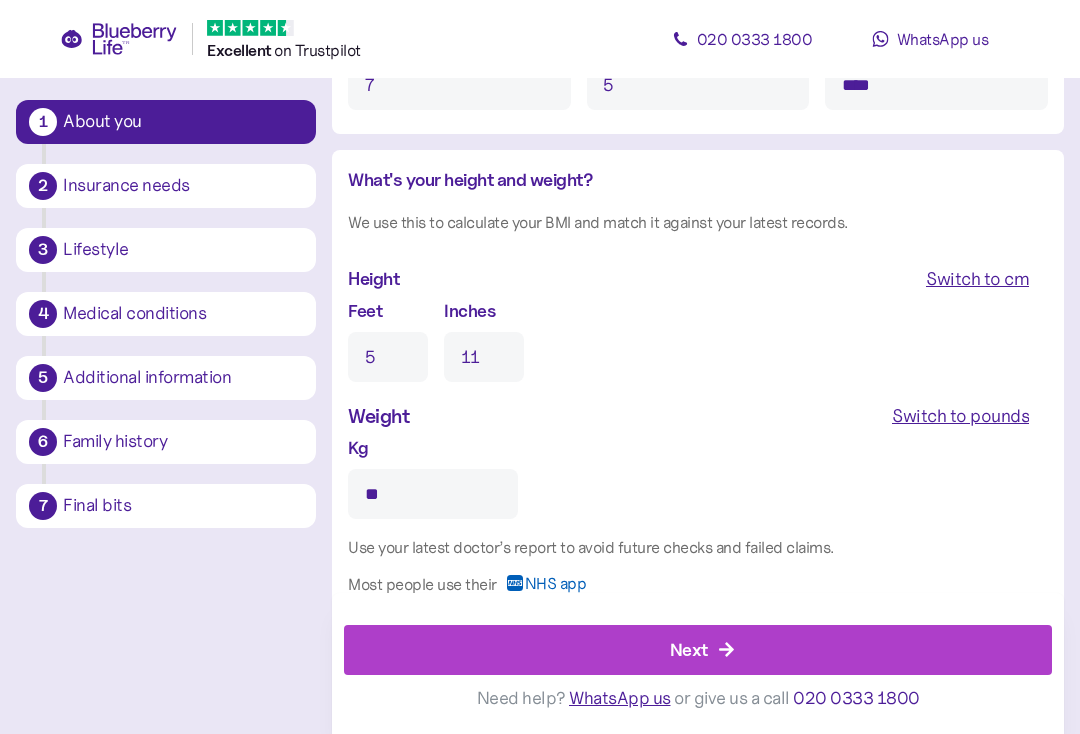 click on "11" at bounding box center (484, 357) 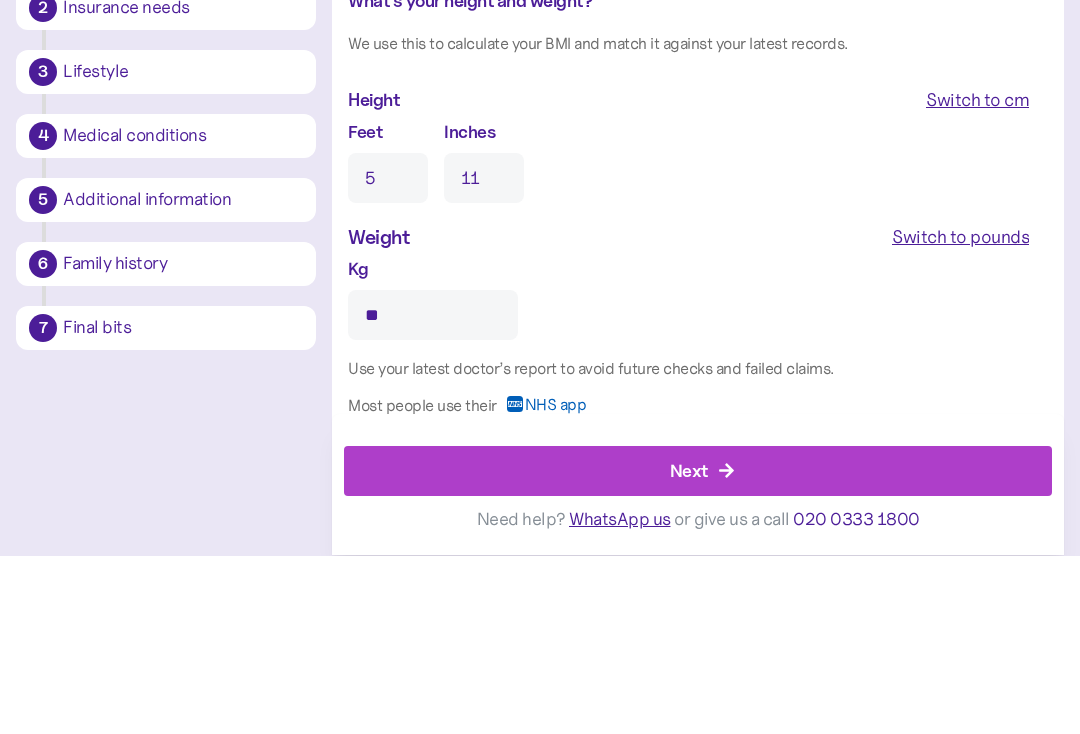 type on "1" 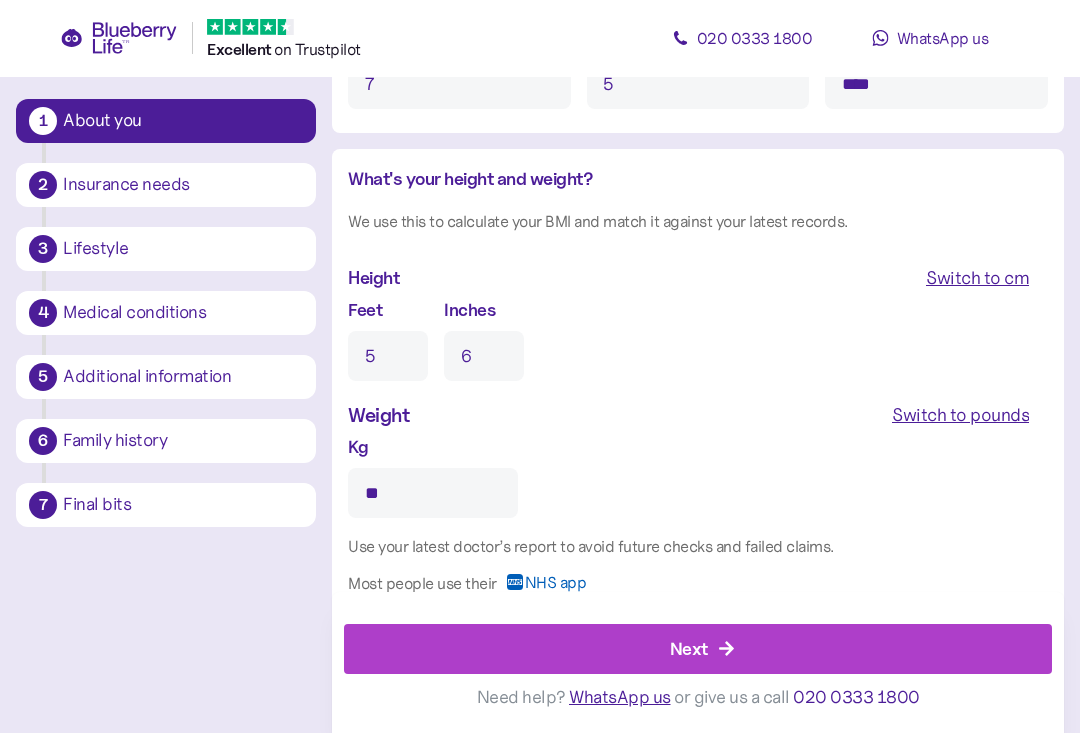 type on "6" 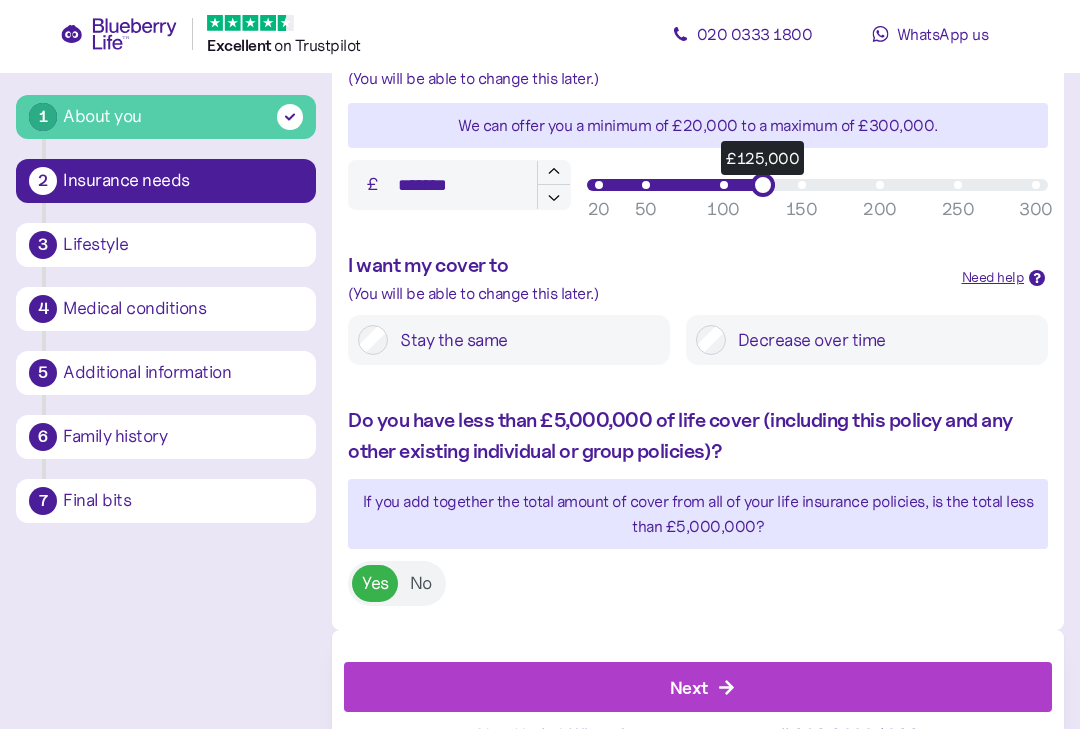 scroll, scrollTop: 891, scrollLeft: 0, axis: vertical 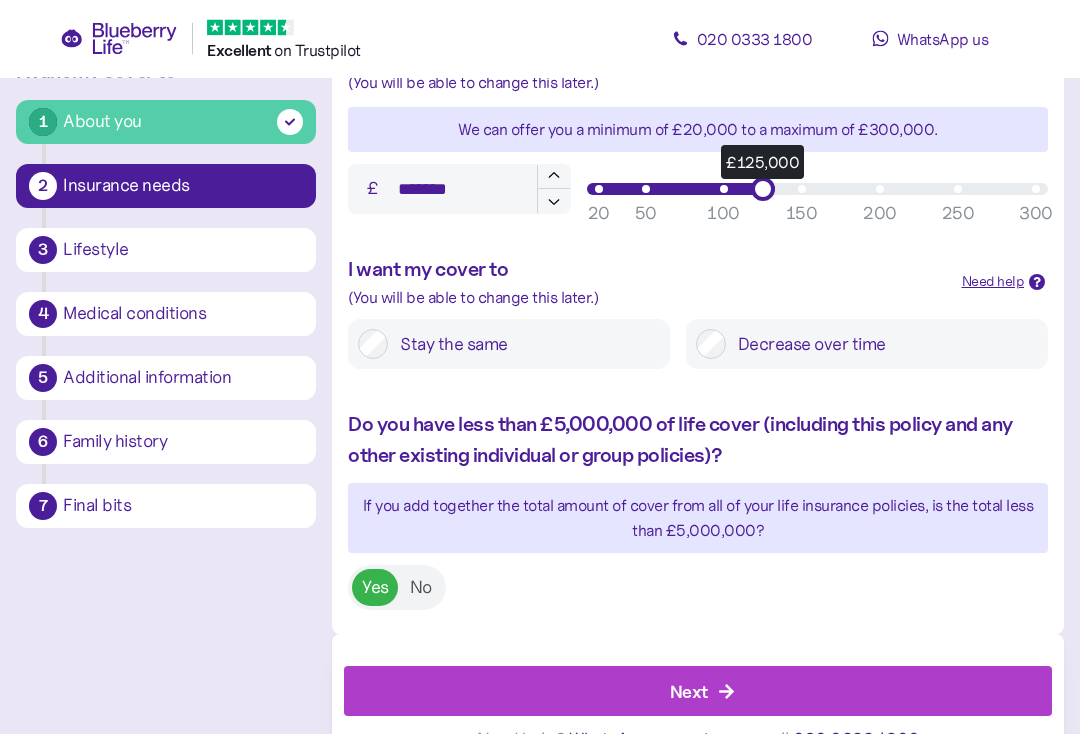 click on "Next" at bounding box center (702, 692) 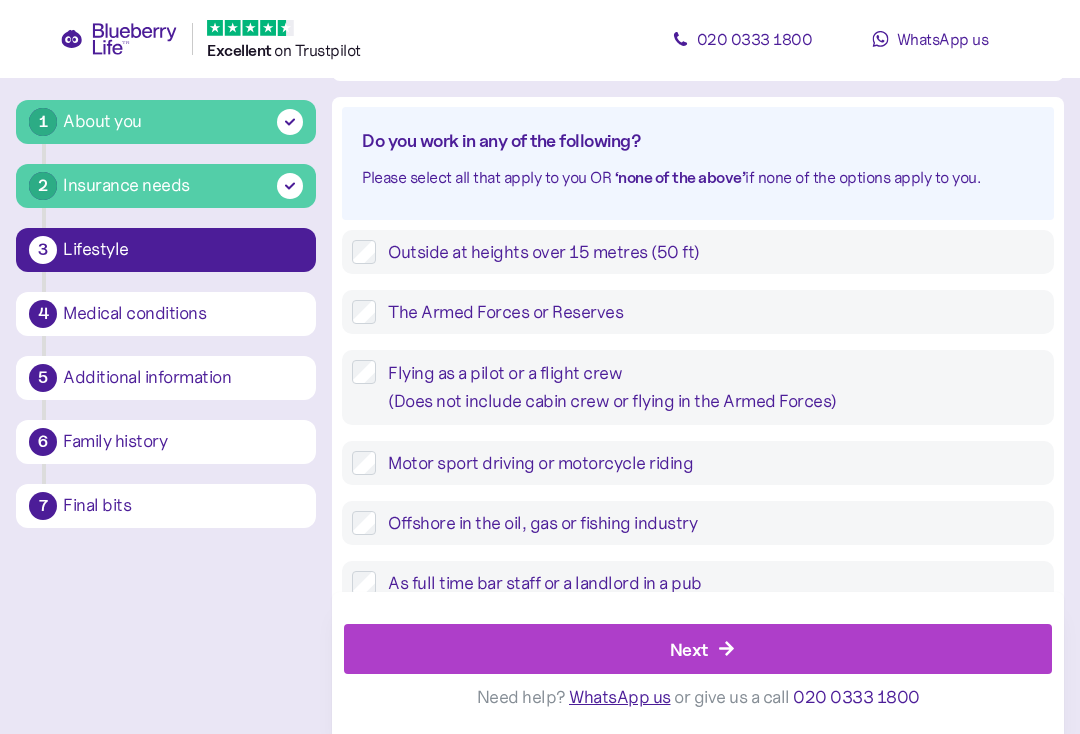 scroll, scrollTop: 38, scrollLeft: 0, axis: vertical 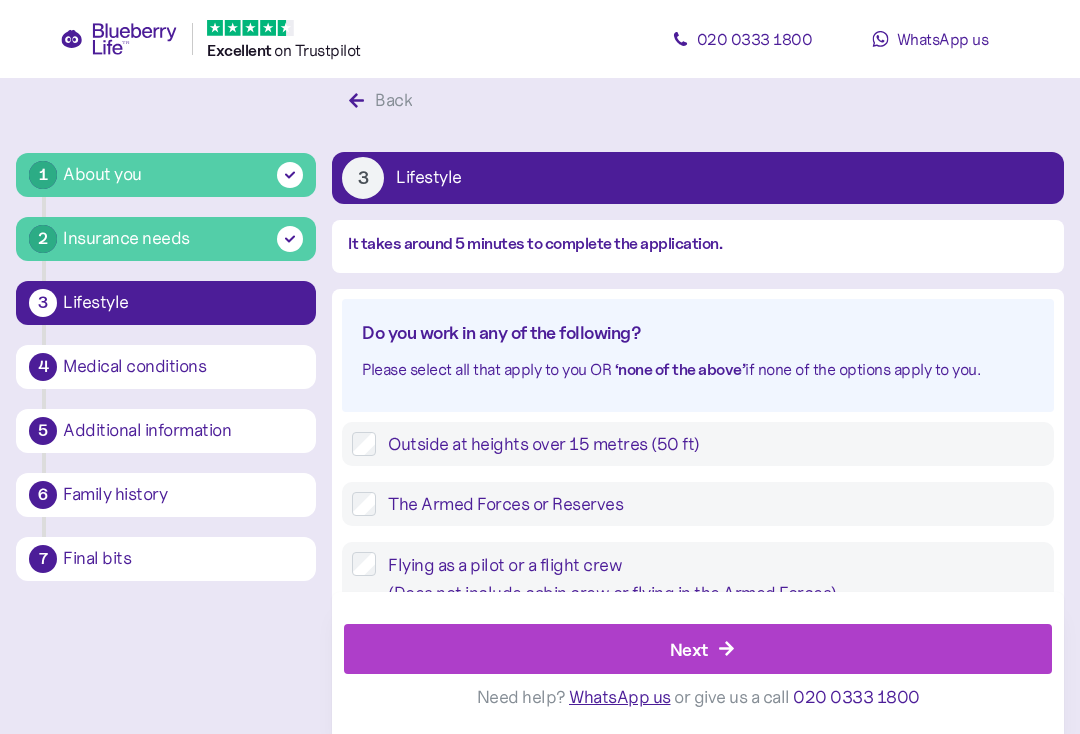 click on "Next" at bounding box center [702, 650] 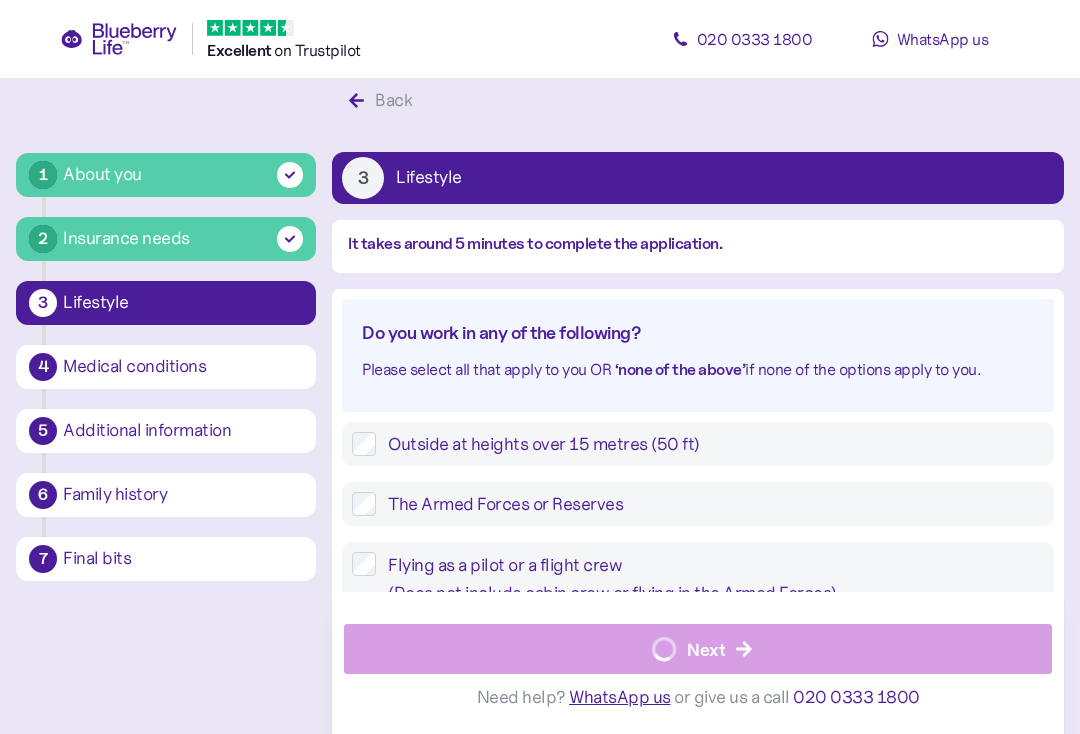 scroll, scrollTop: 38, scrollLeft: 0, axis: vertical 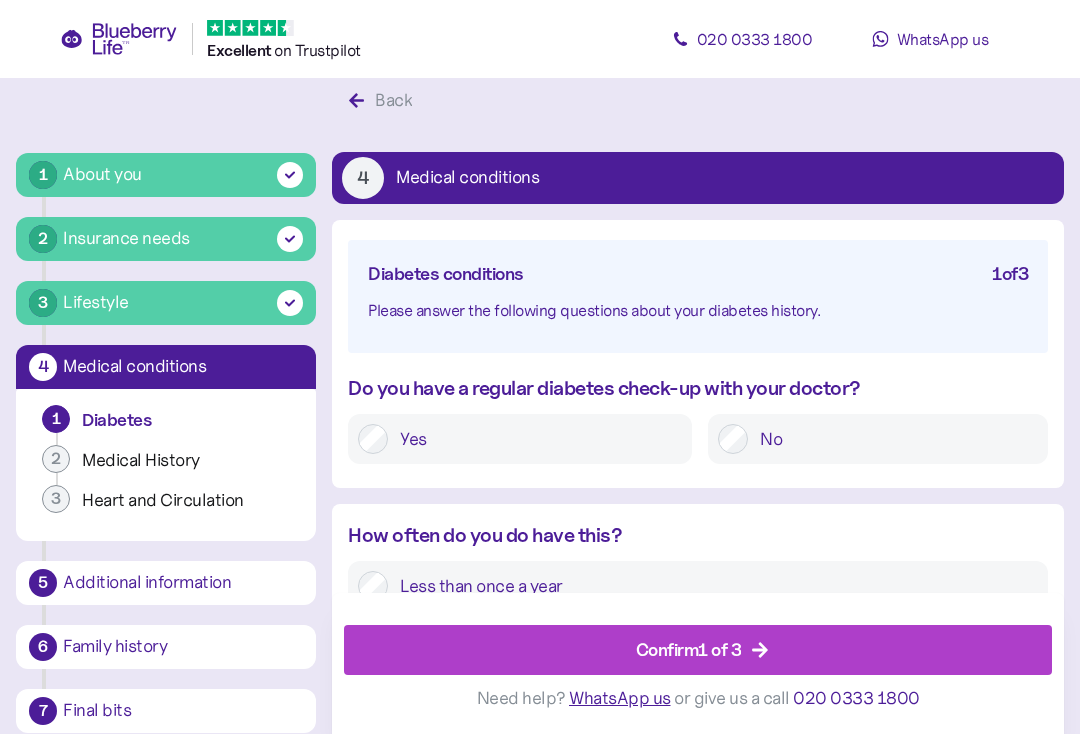 click on "Confirm  1 of 3" at bounding box center [702, 650] 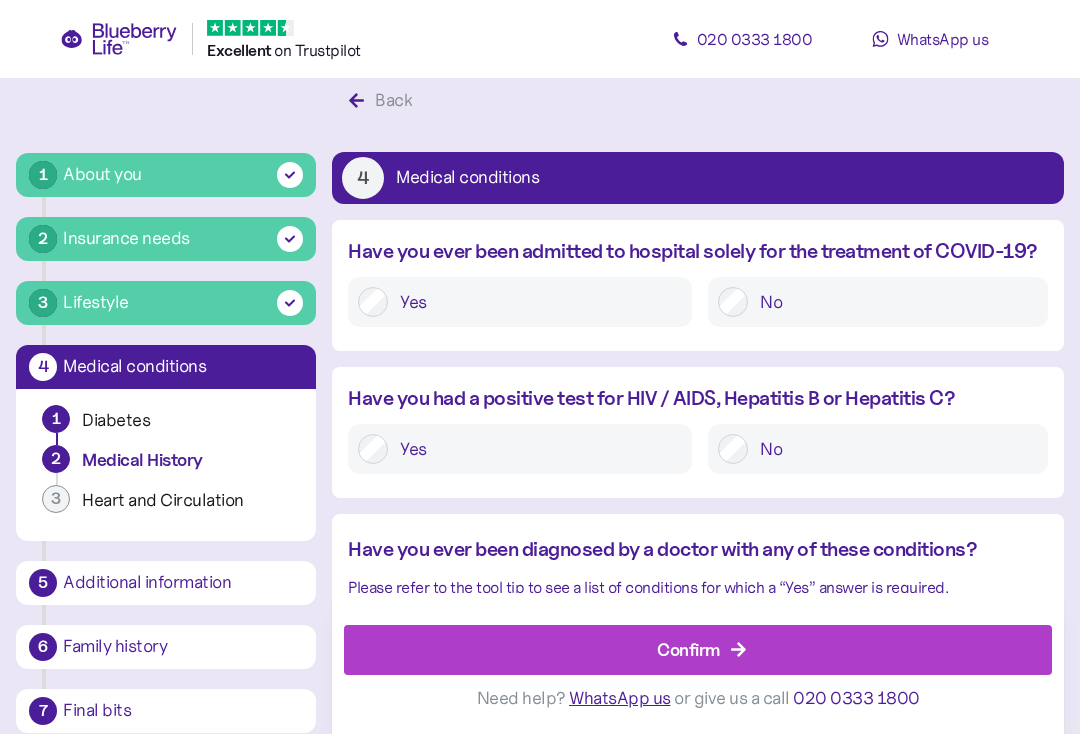 click on "Confirm" at bounding box center [702, 650] 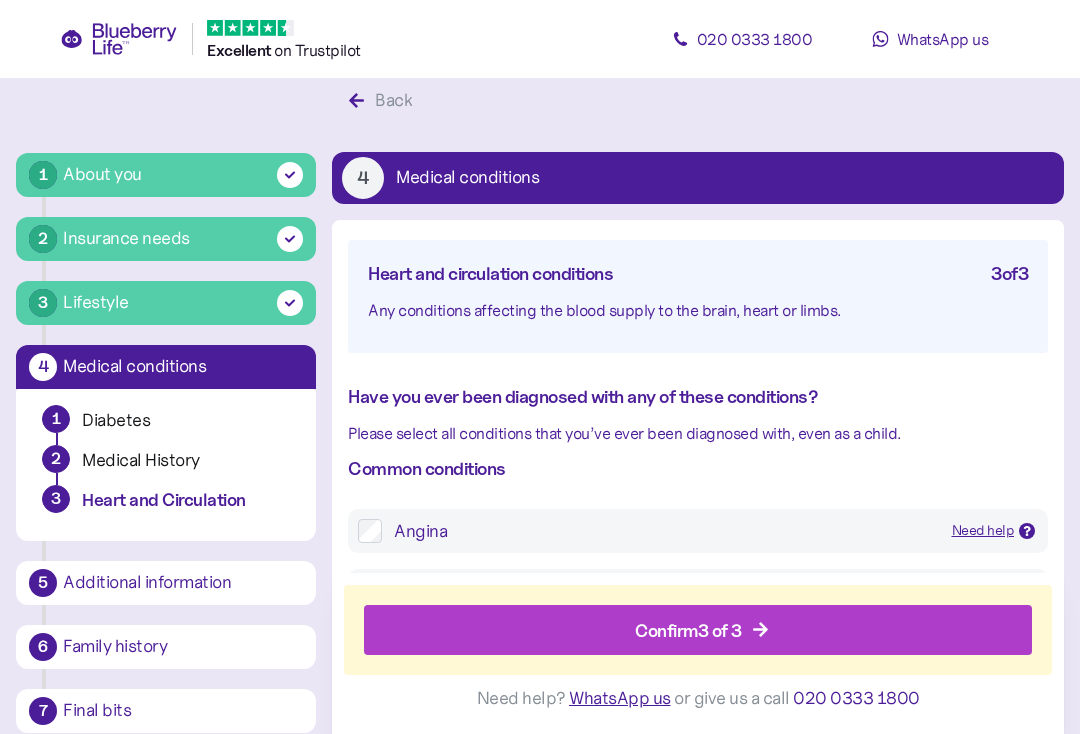 click on "Confirm  3 of 3" at bounding box center [688, 630] 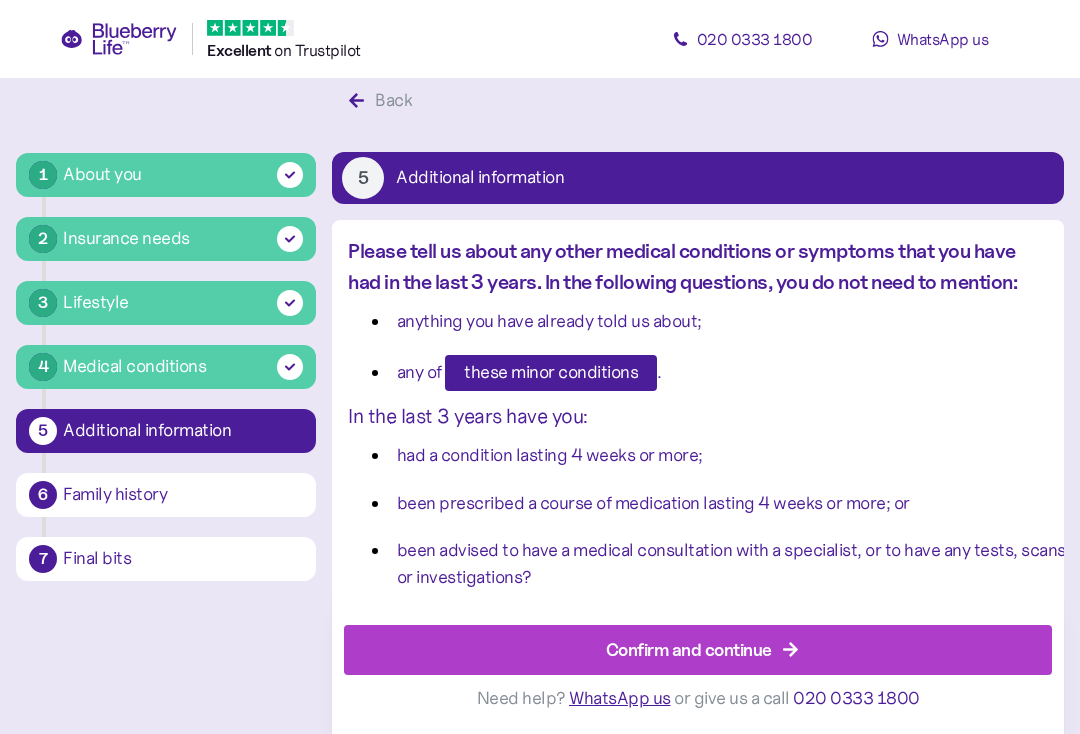 click on "Confirm and continue" at bounding box center (689, 649) 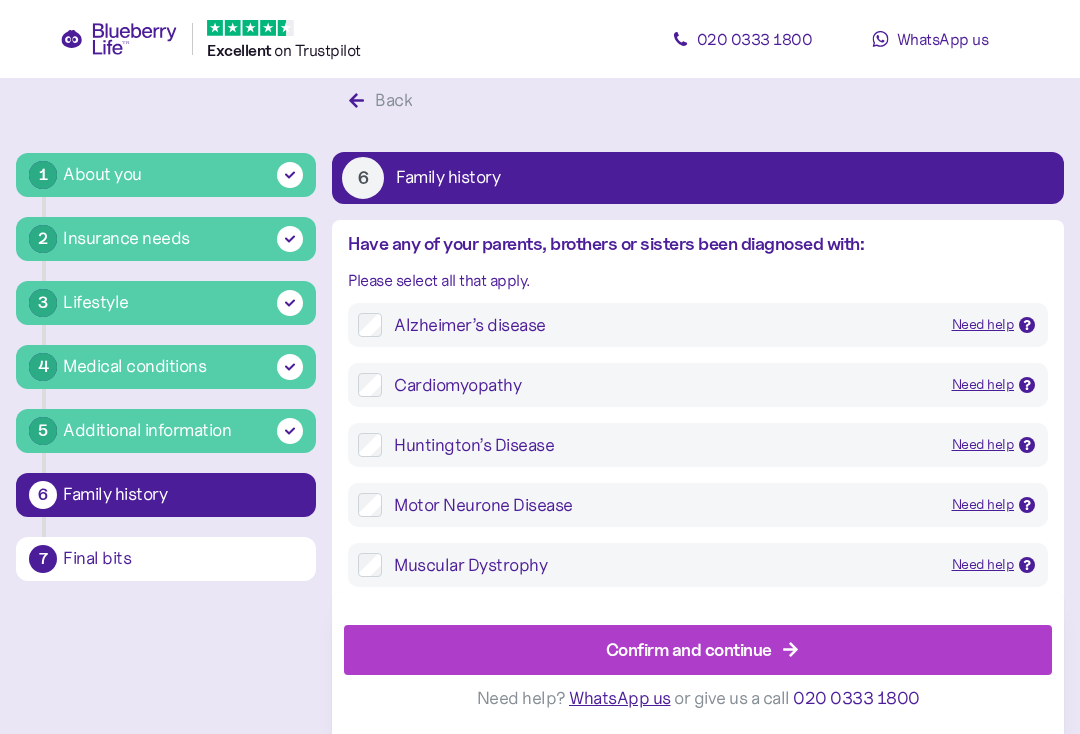 click on "Confirm and continue" at bounding box center (689, 649) 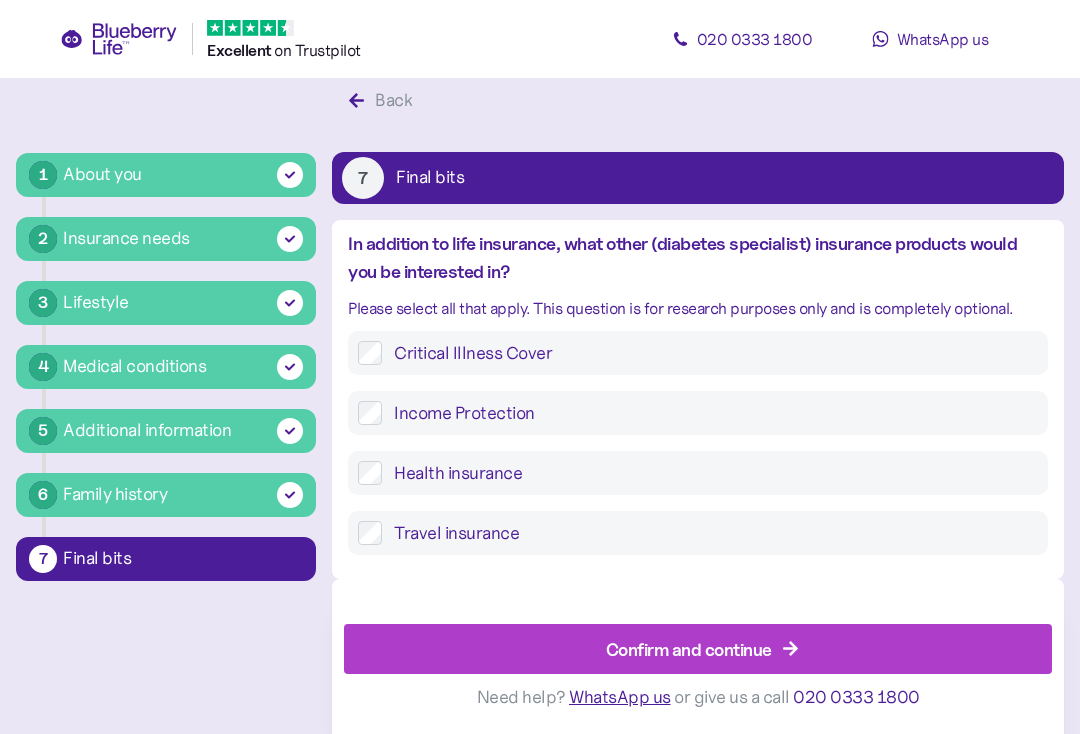click on "Confirm and continue" at bounding box center [689, 649] 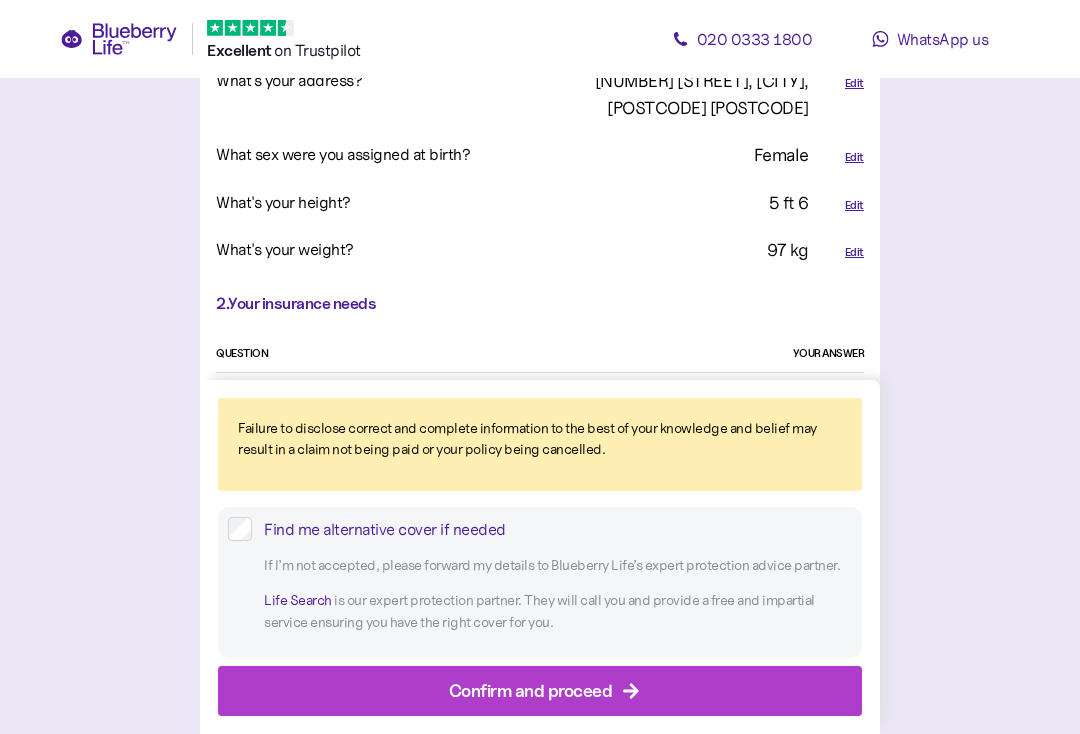 scroll, scrollTop: 998, scrollLeft: 0, axis: vertical 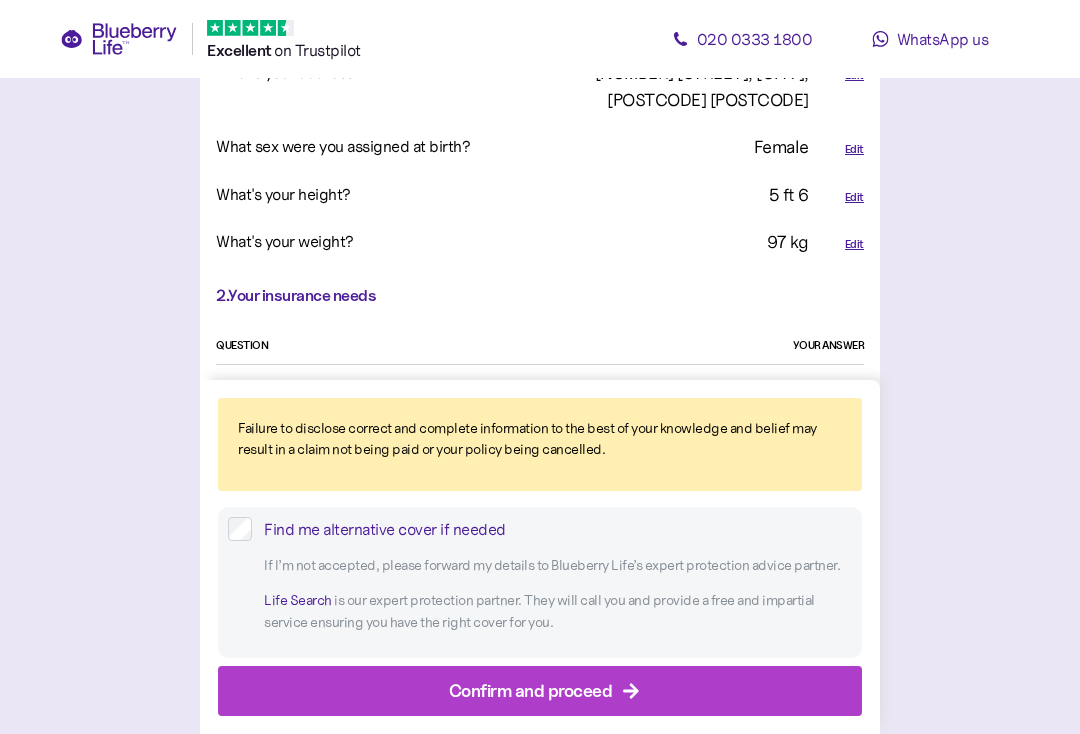 click 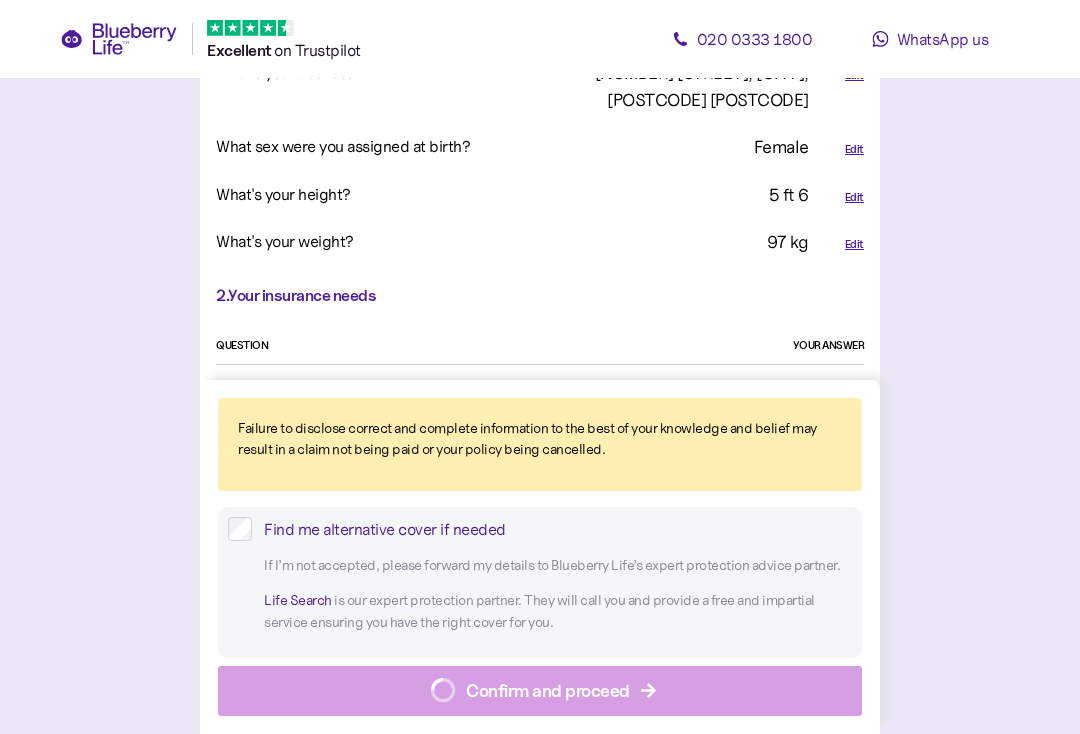 scroll, scrollTop: 1, scrollLeft: 0, axis: vertical 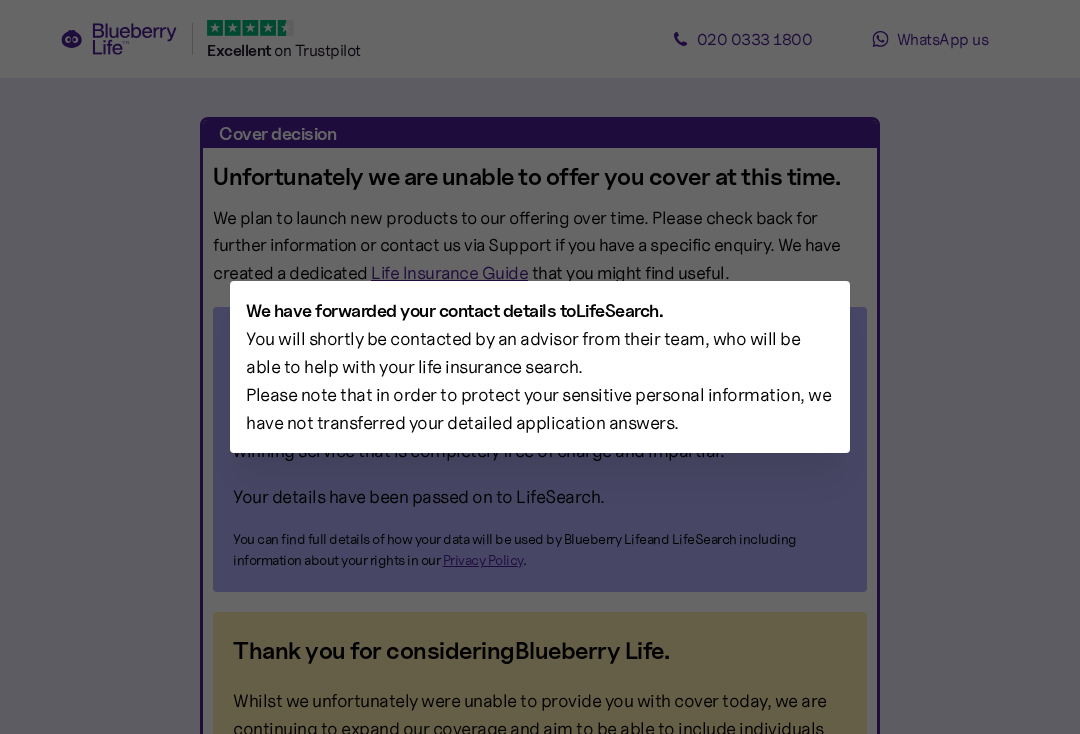 click at bounding box center [540, 367] 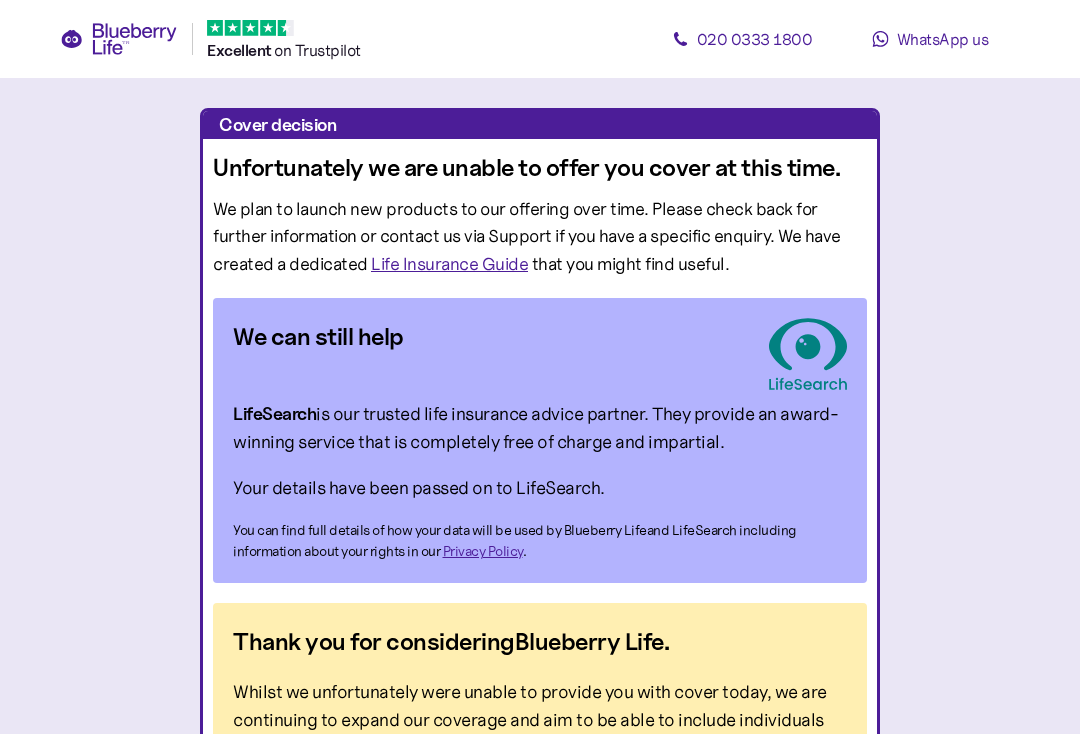 scroll, scrollTop: 9, scrollLeft: 0, axis: vertical 